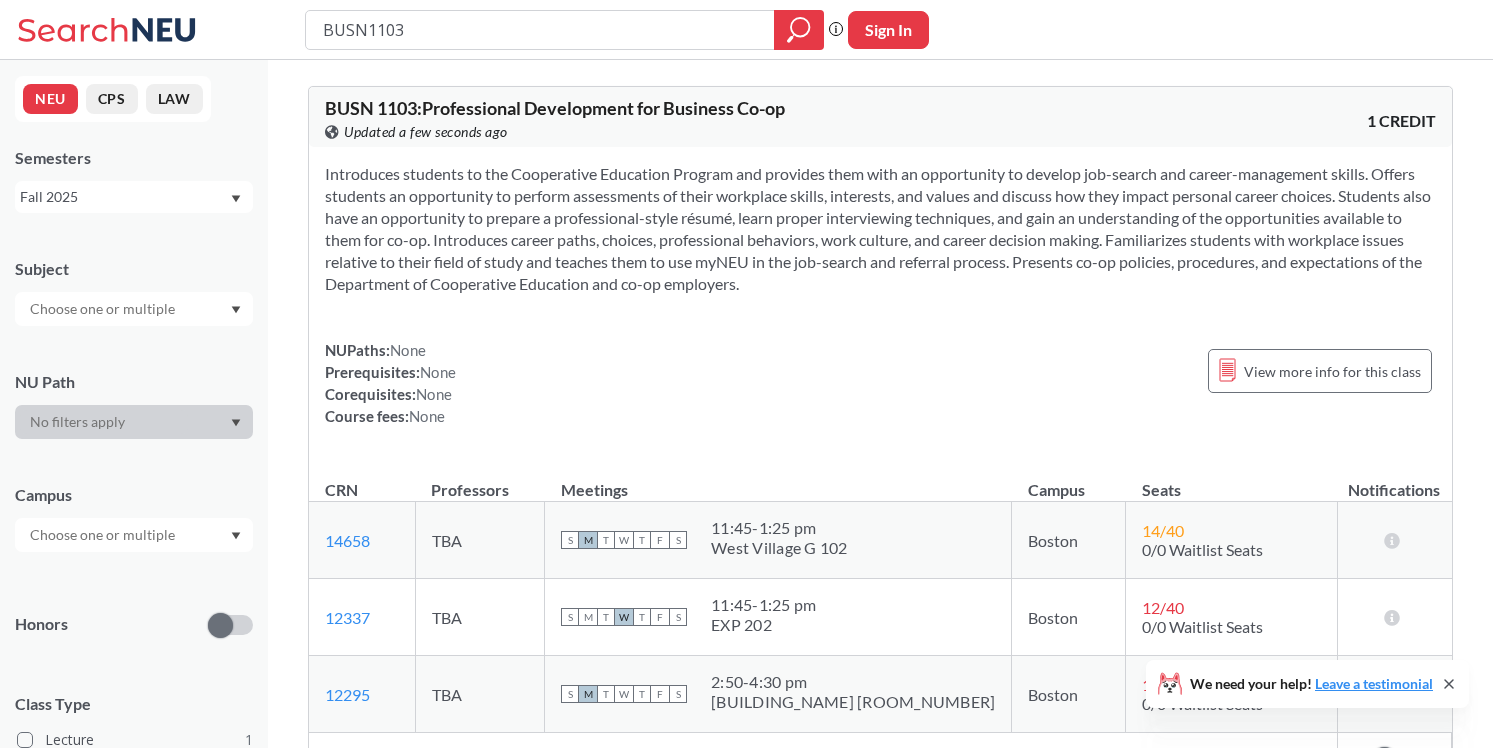scroll, scrollTop: 0, scrollLeft: 0, axis: both 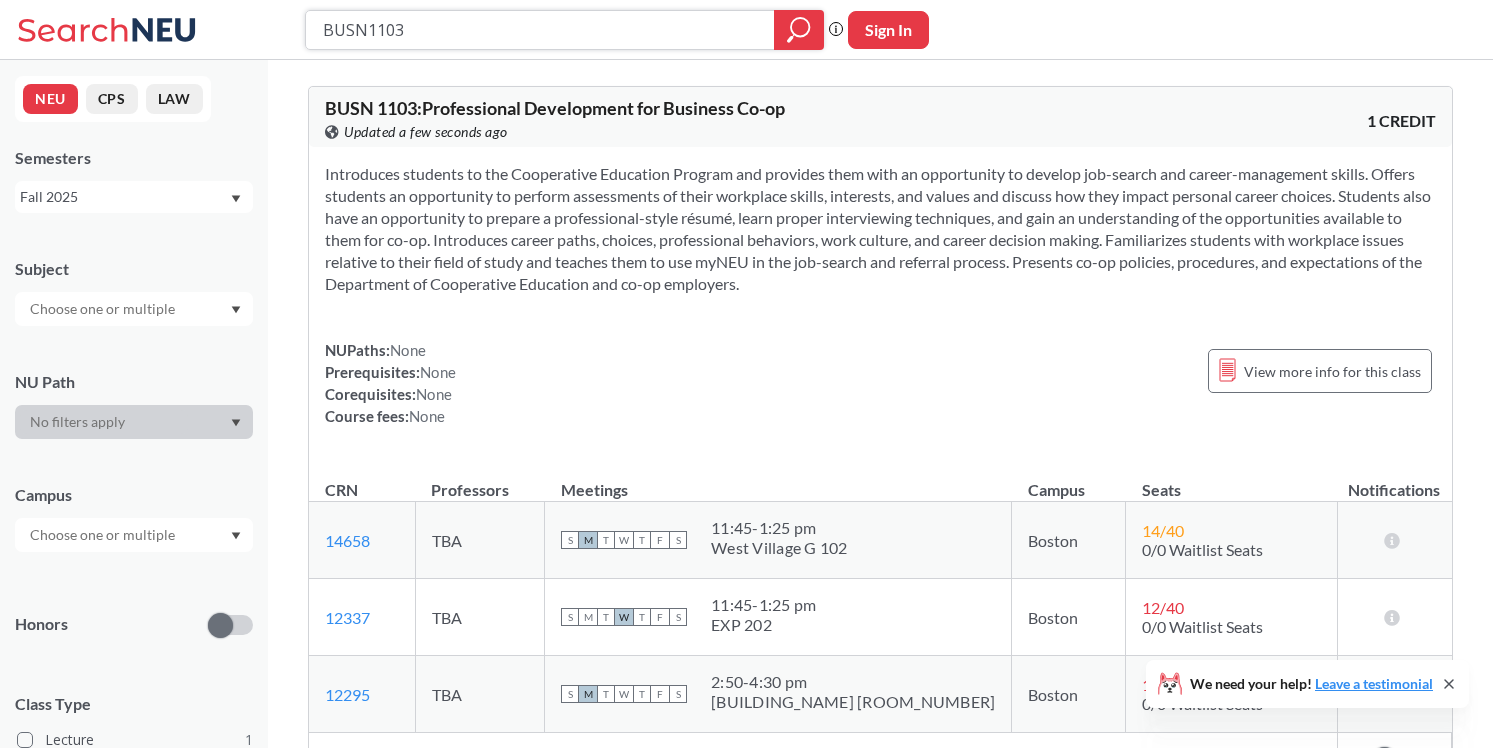 click on "BUSN1103" at bounding box center [540, 30] 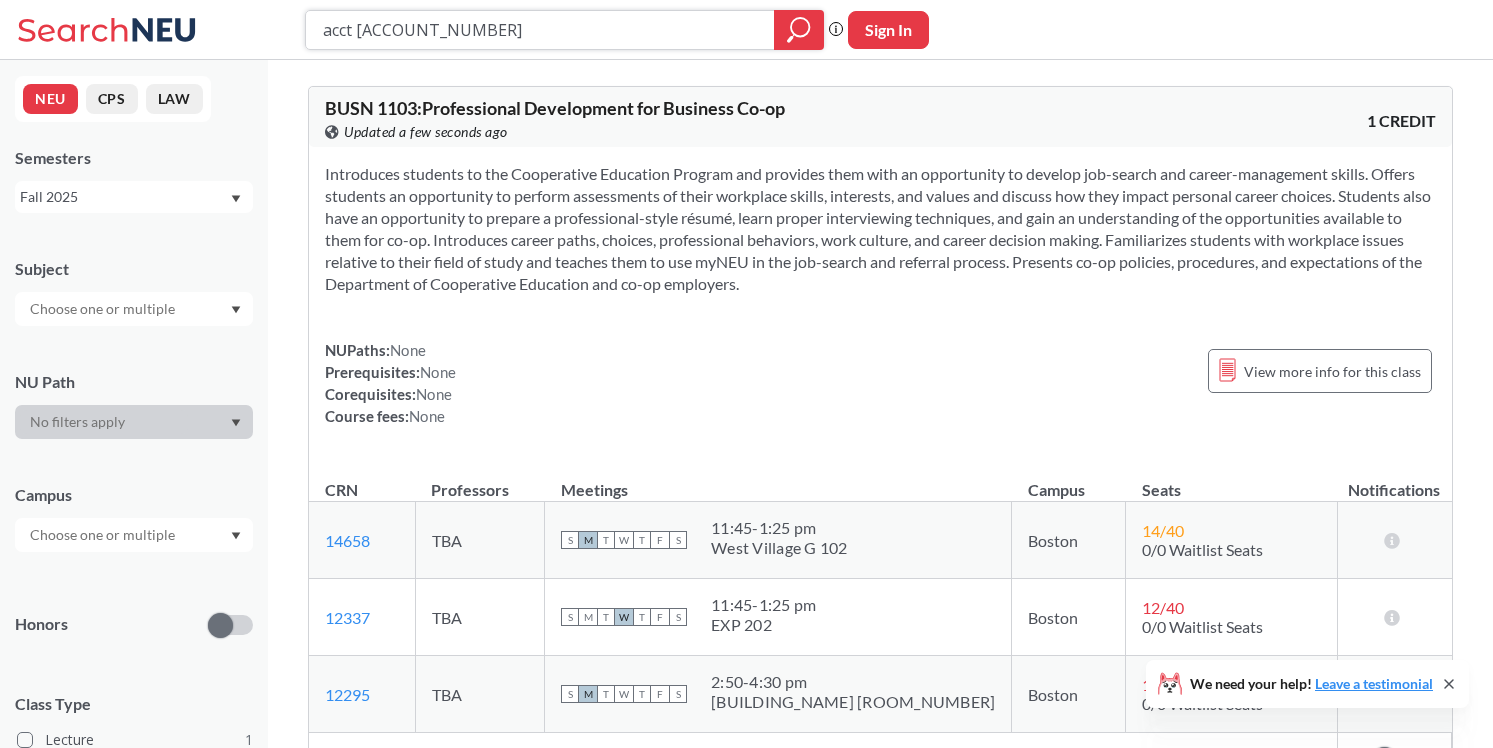 type on "acct [ACCOUNT_NUMBER]" 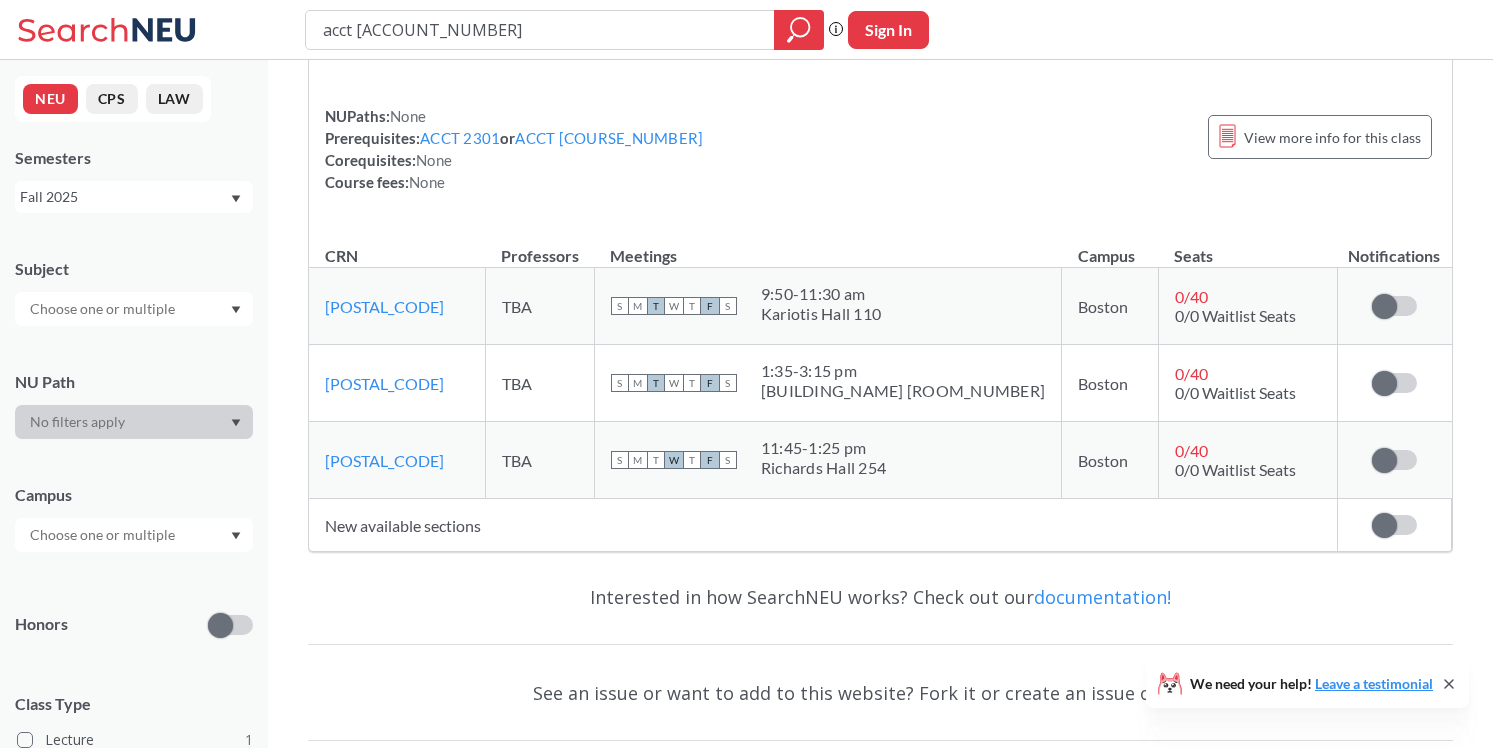 scroll, scrollTop: 216, scrollLeft: 0, axis: vertical 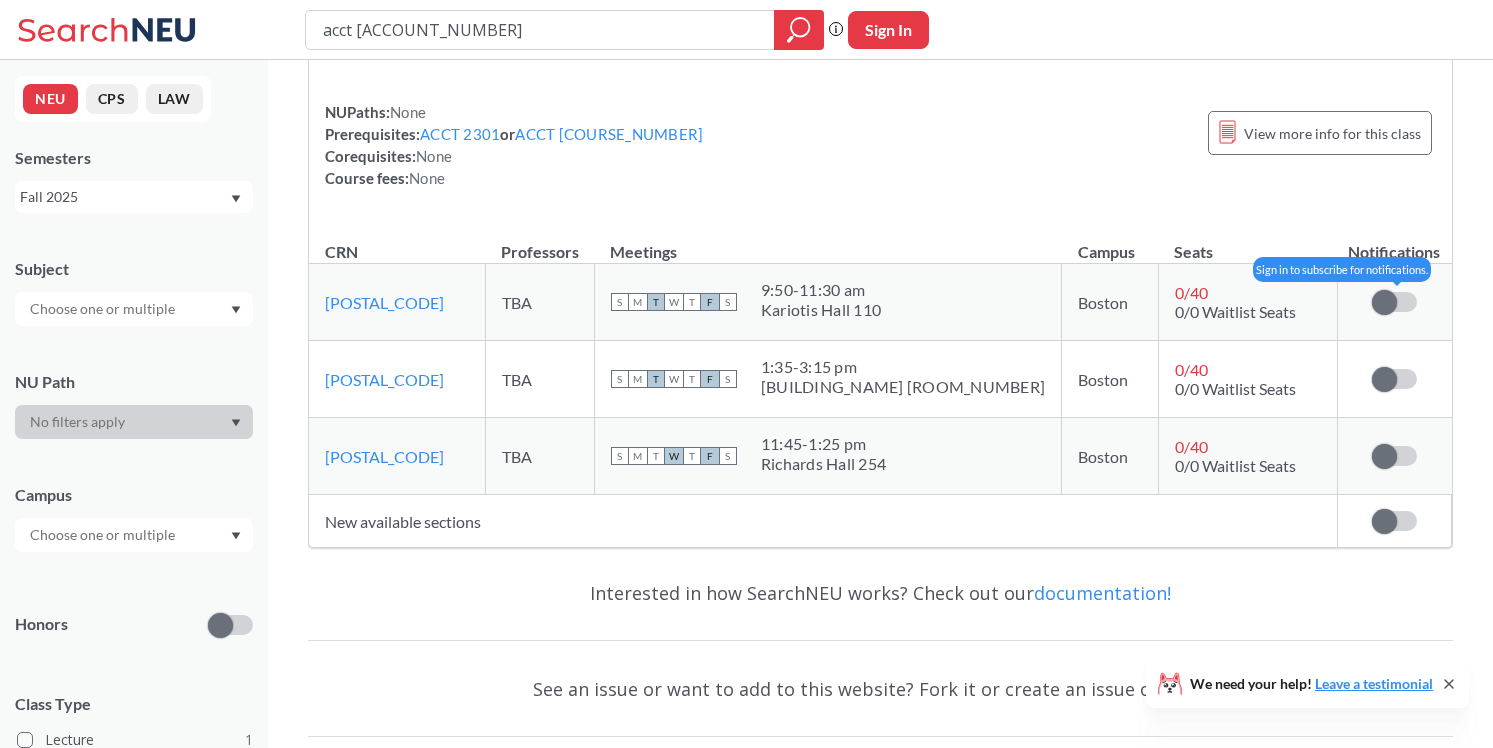 click at bounding box center (1384, 302) 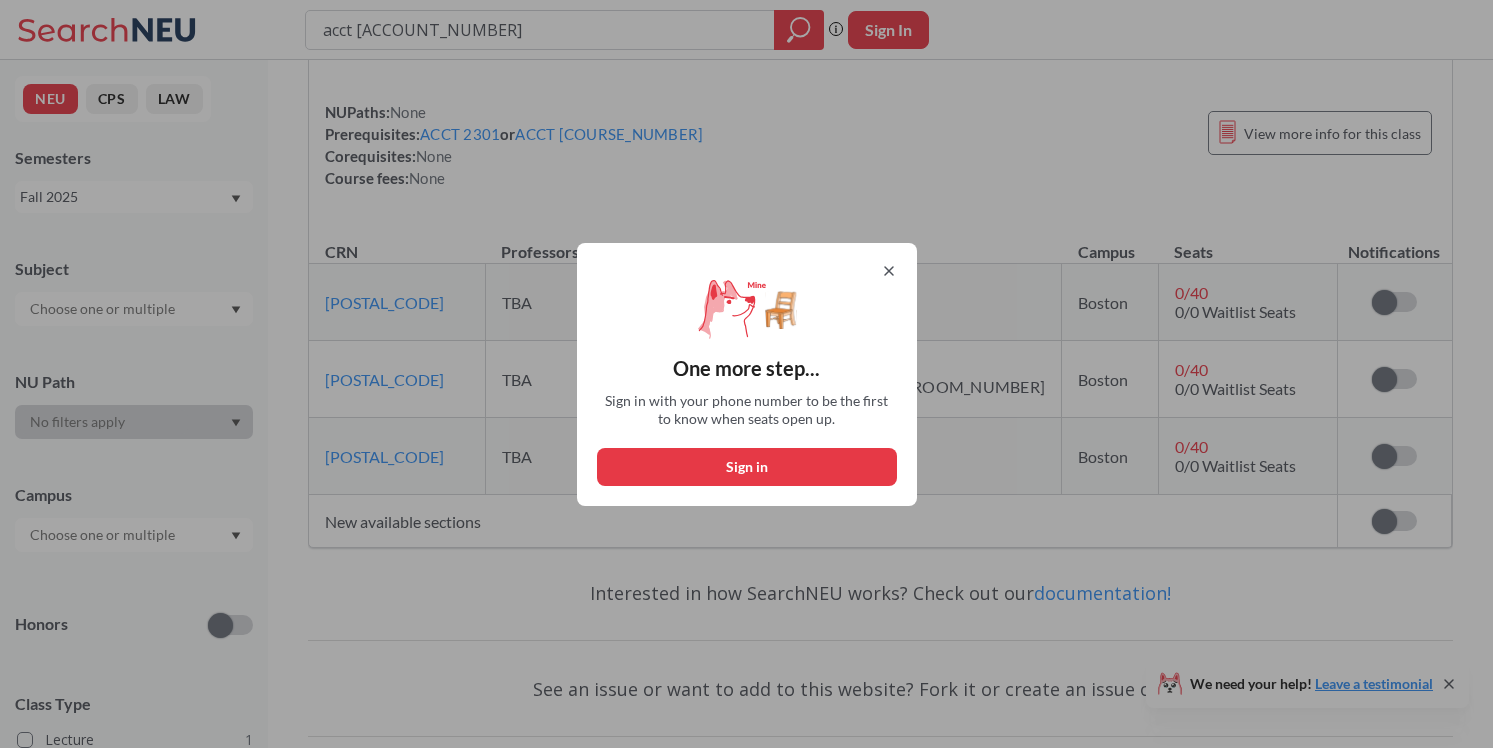 click on "Sign in" at bounding box center (747, 467) 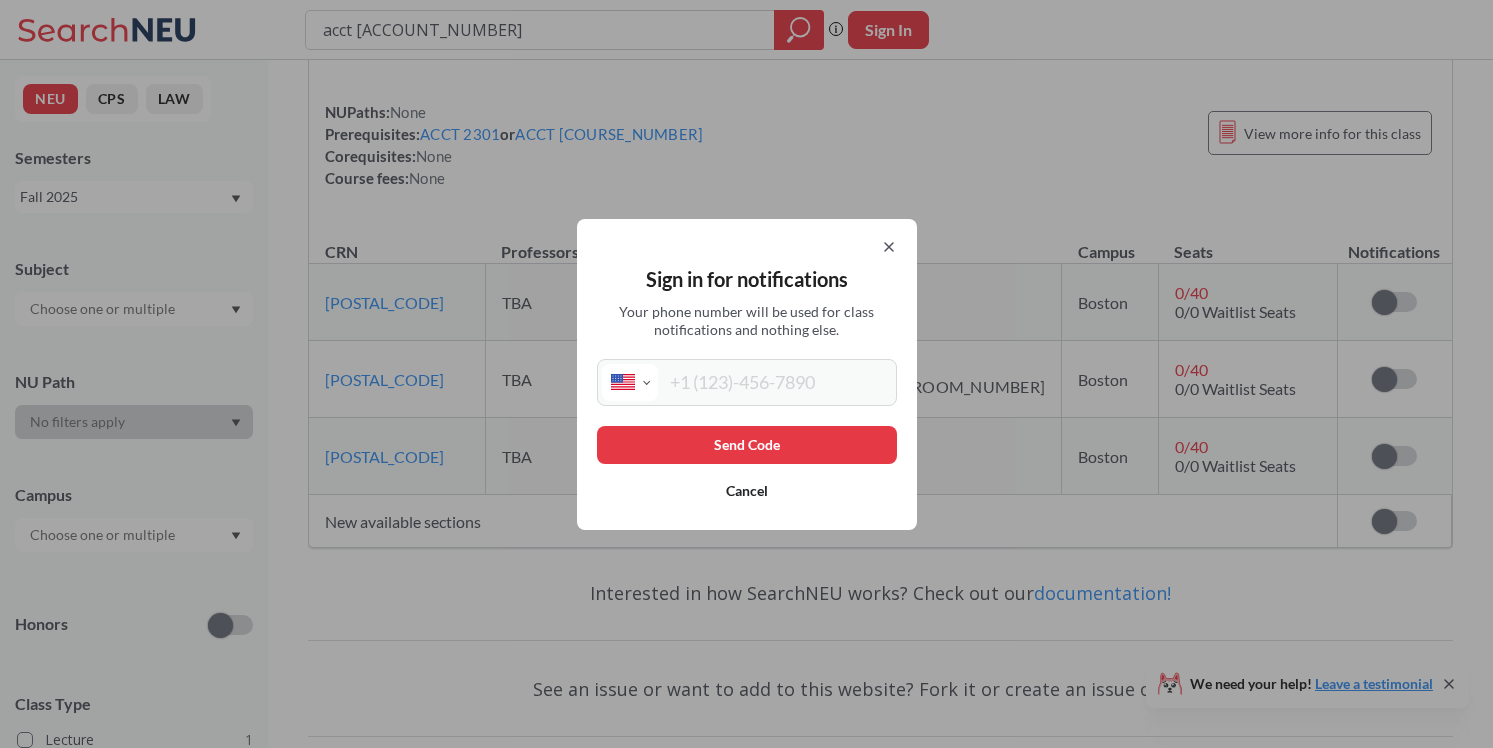 click at bounding box center (775, 382) 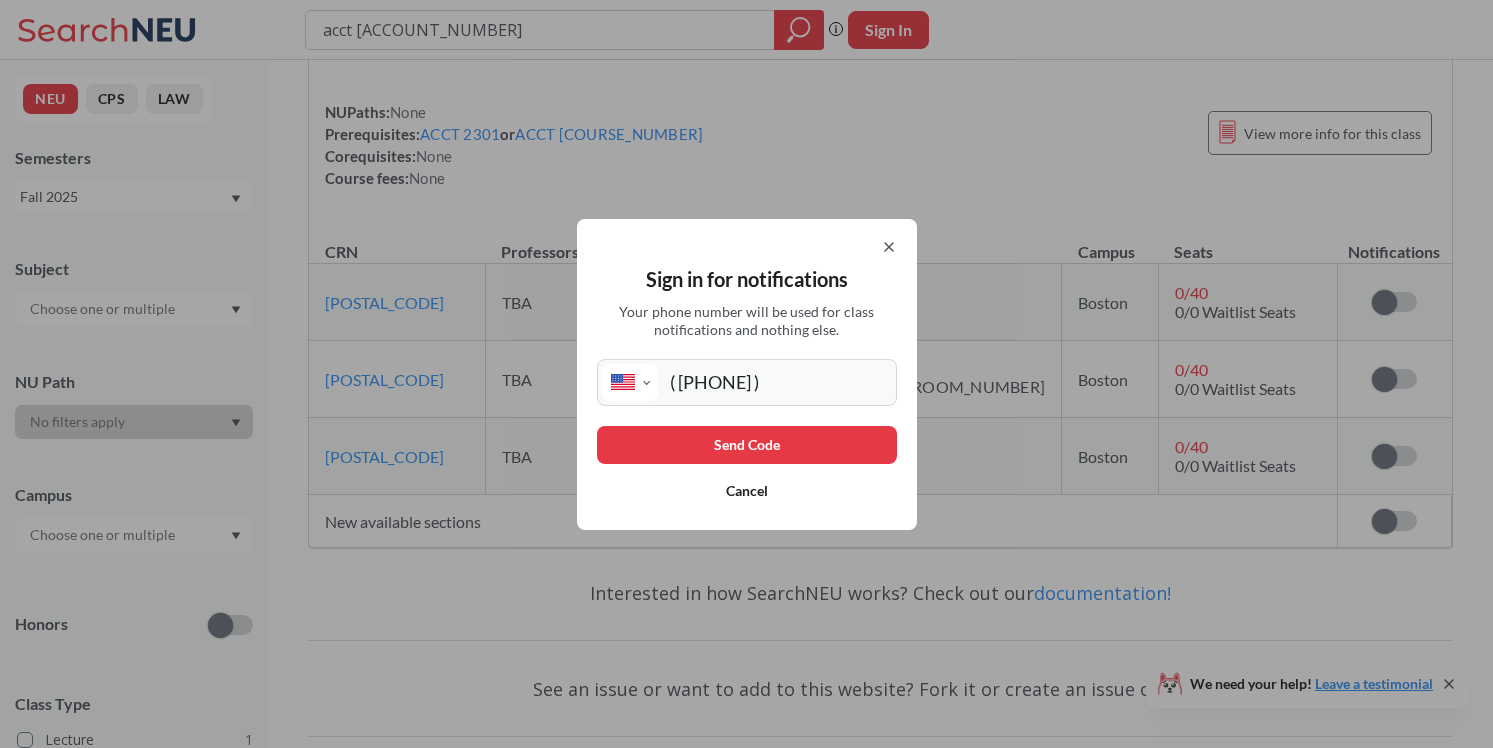 click on "Send Code" at bounding box center (747, 445) 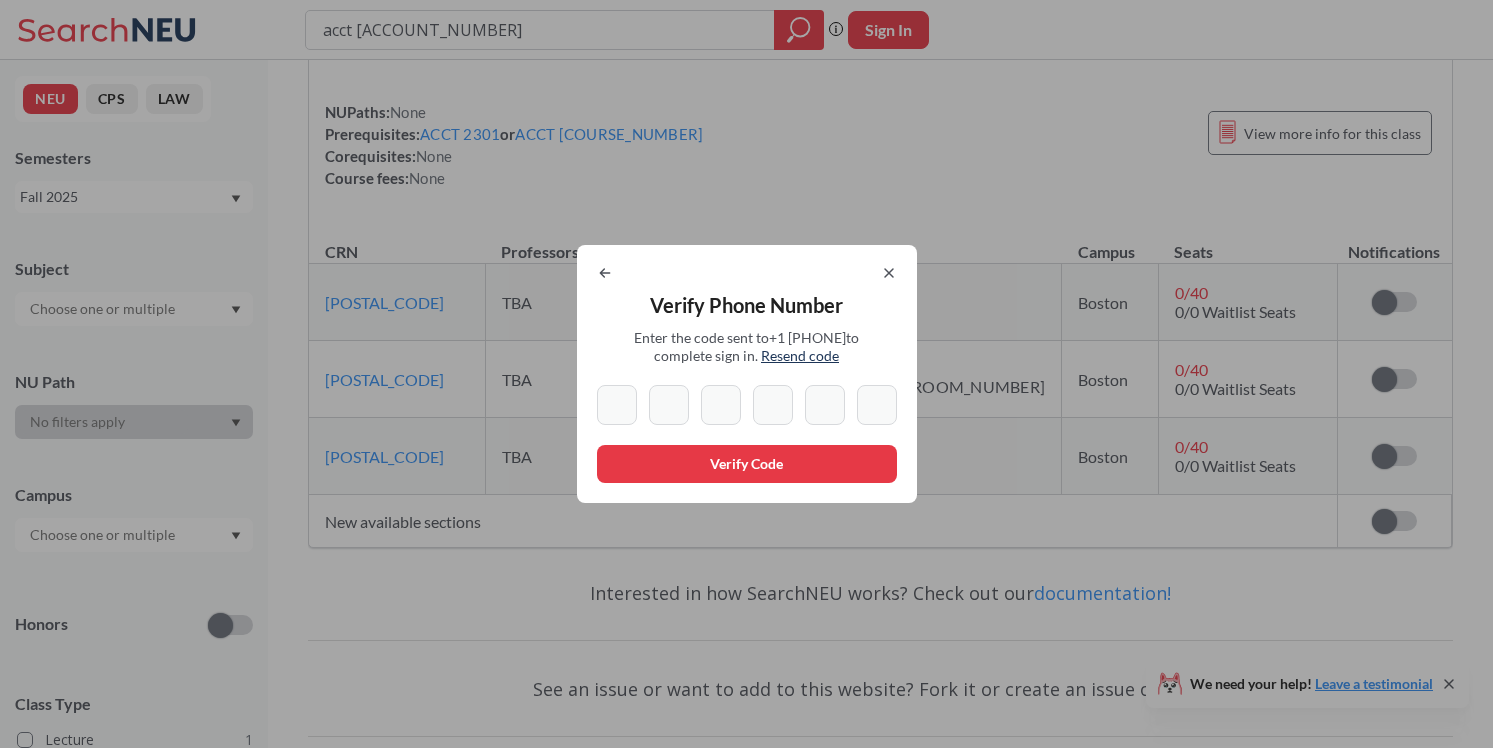 type on "1" 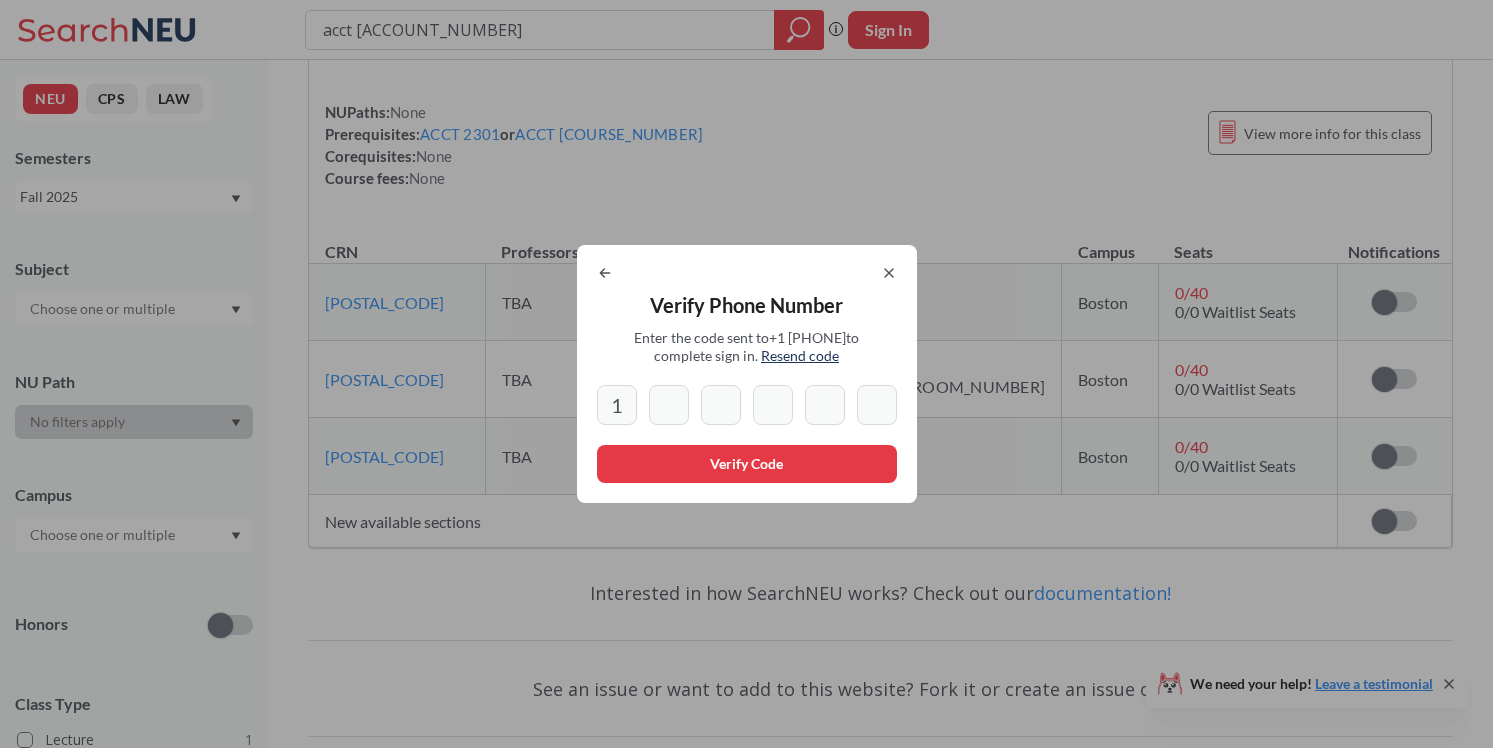type on "1" 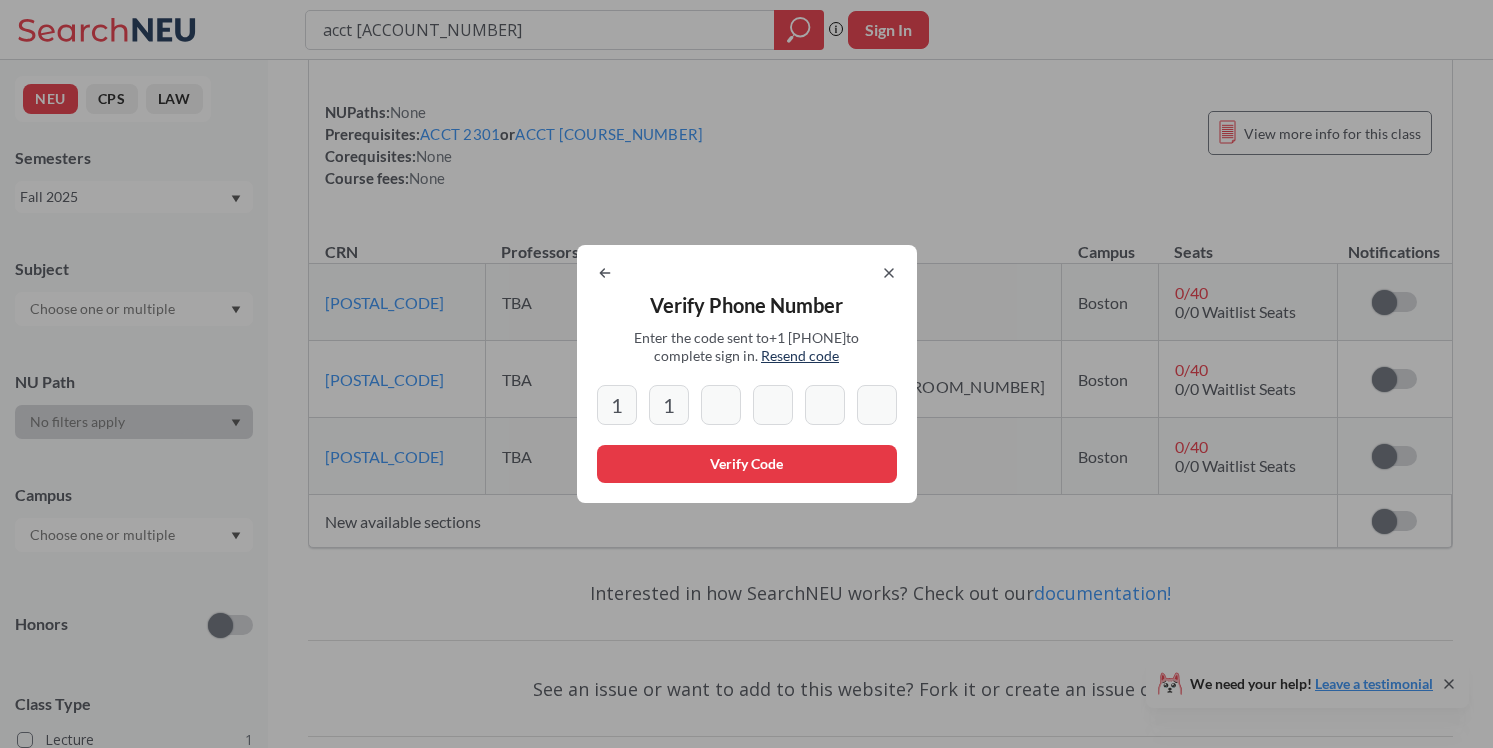 type on "1" 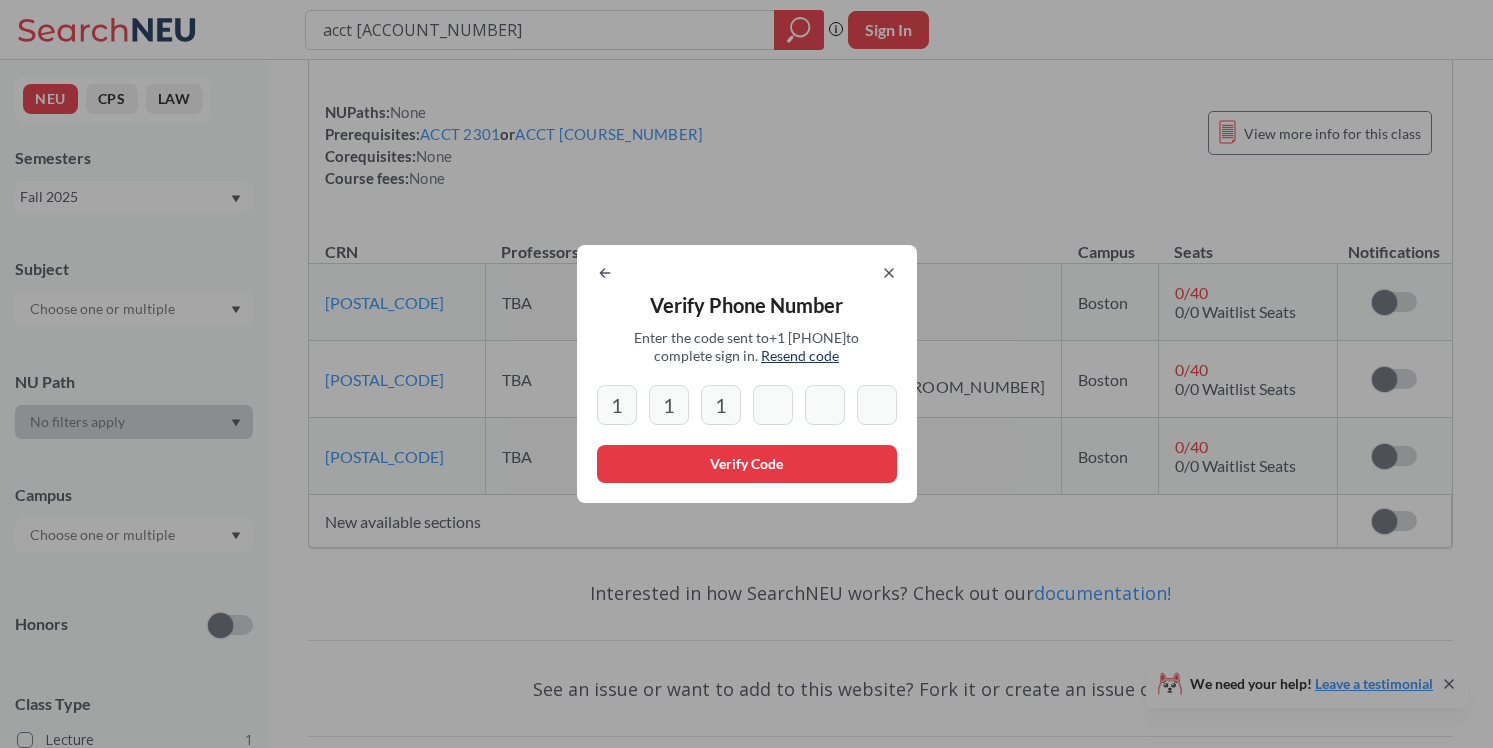 type on "8" 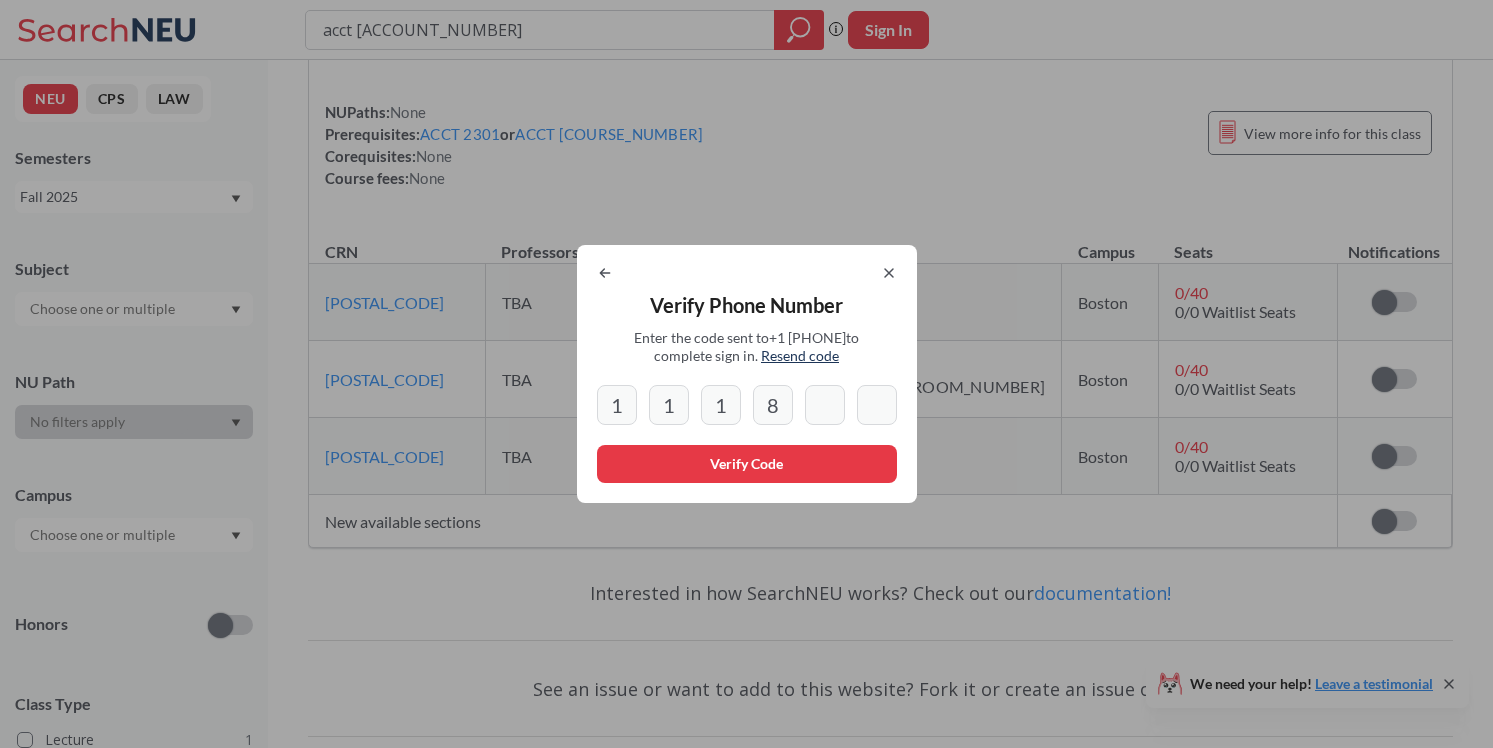 type on "8" 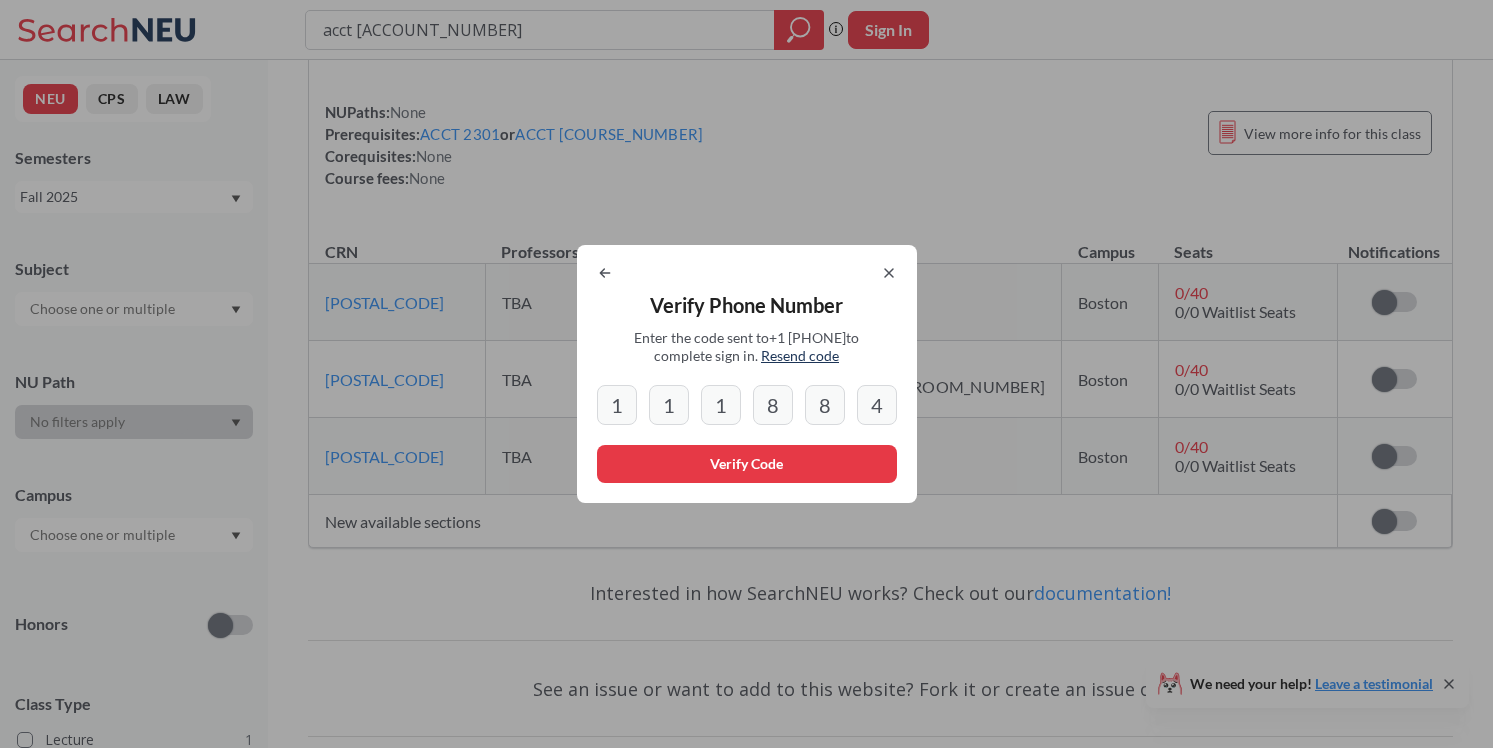 type on "4" 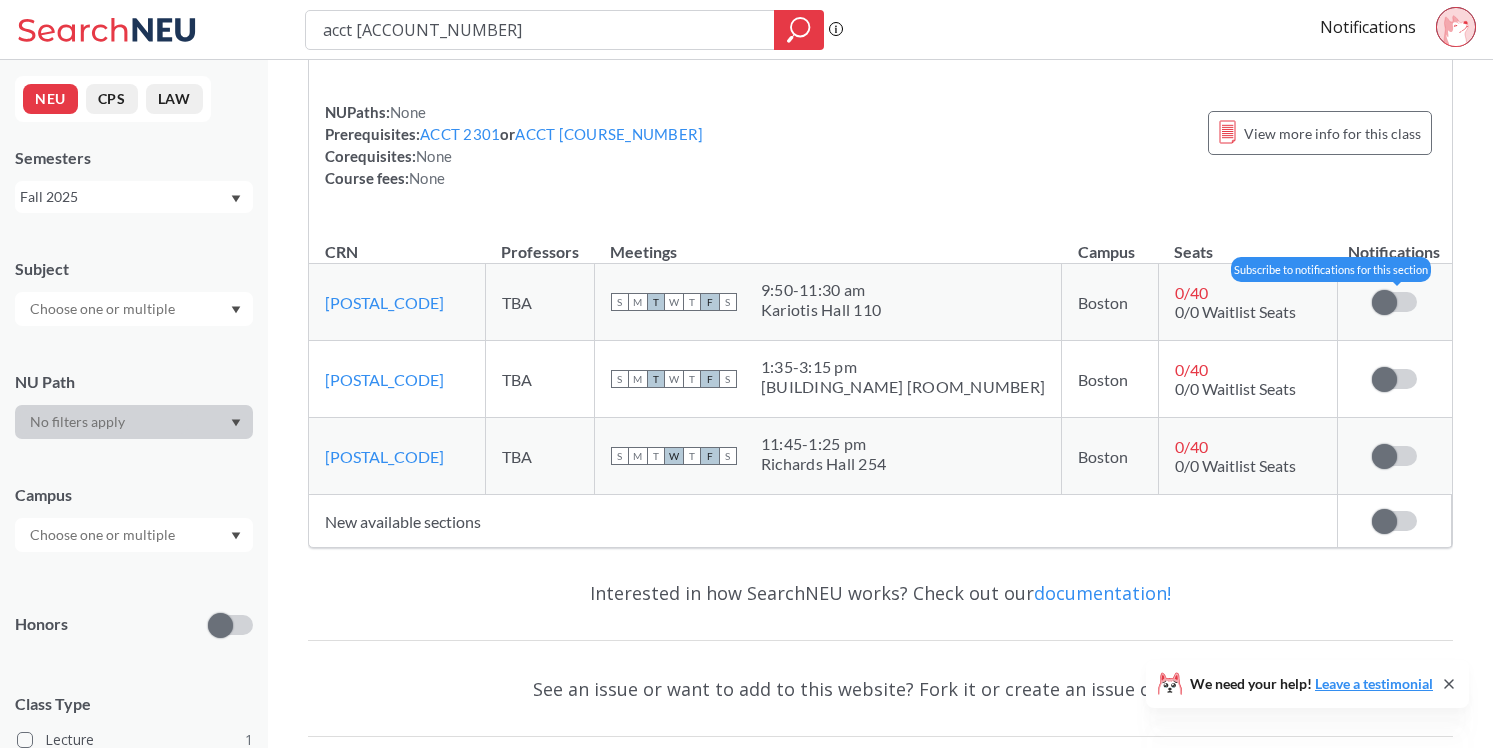 click at bounding box center (1384, 302) 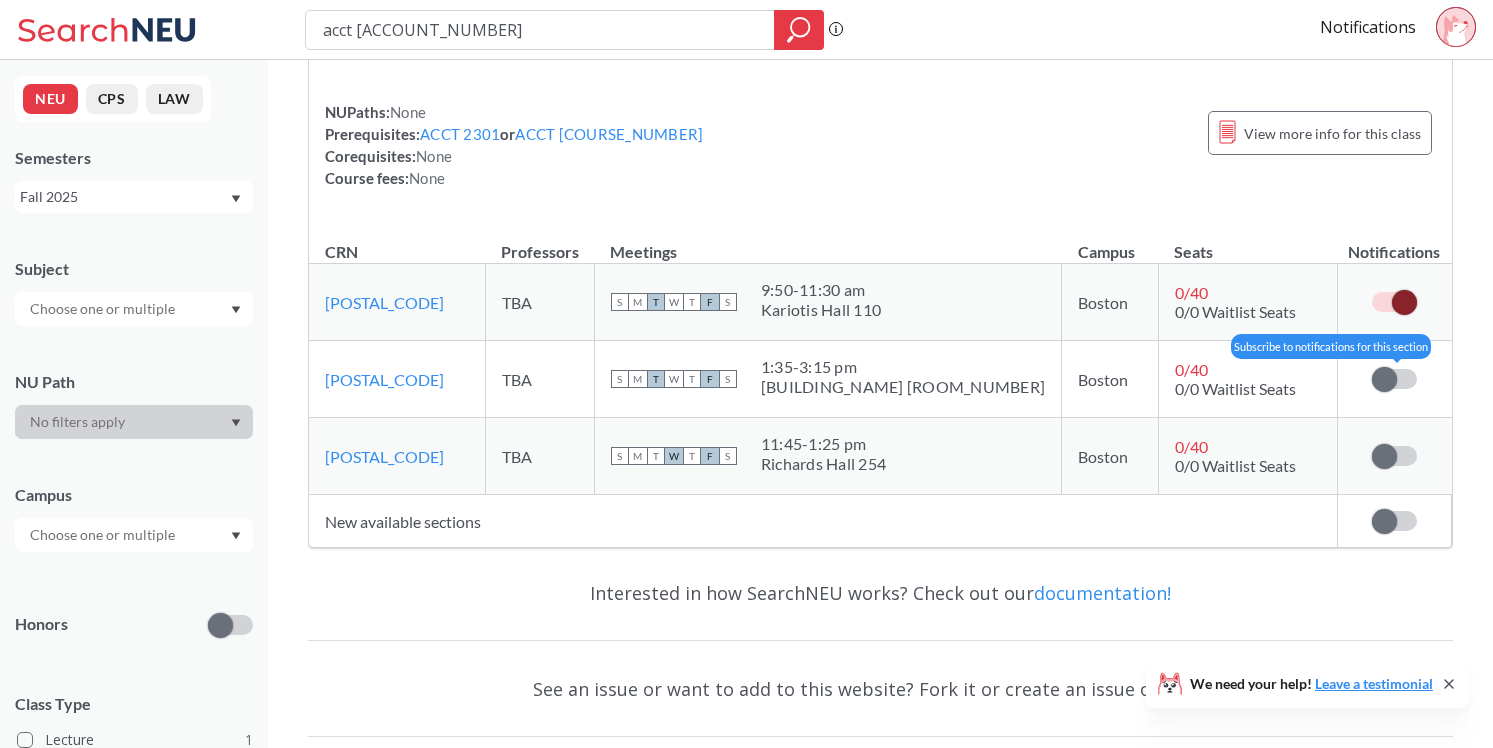 click at bounding box center (1394, 379) 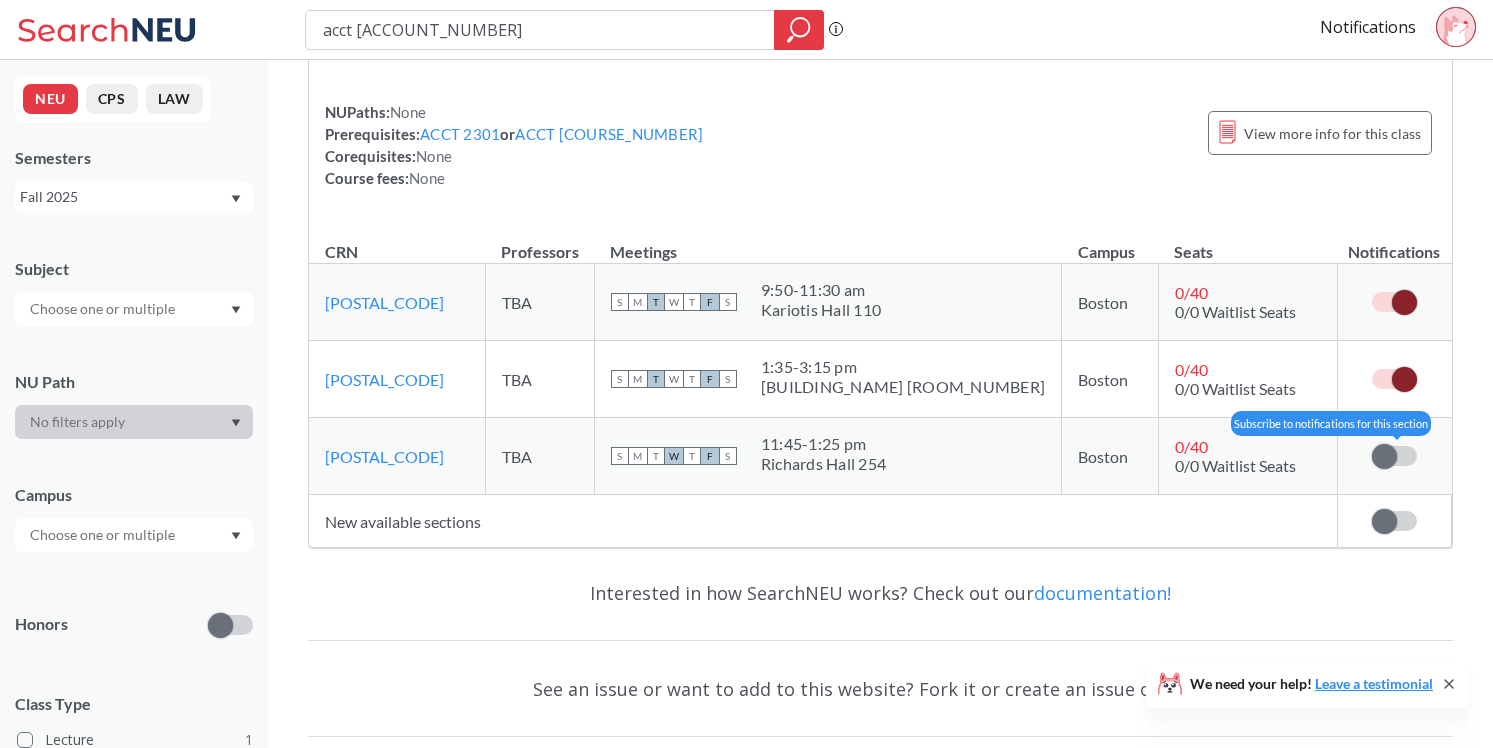 click at bounding box center (1384, 456) 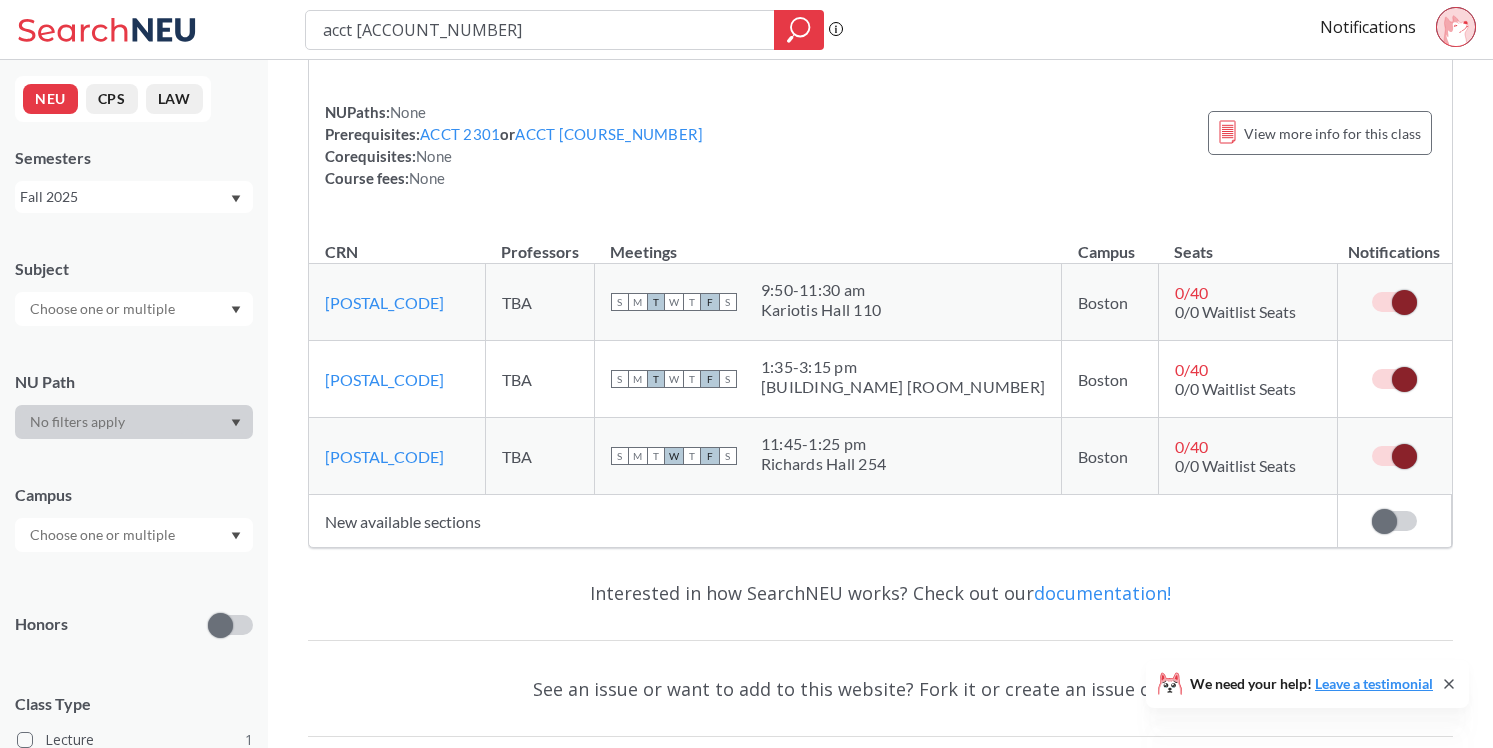 click at bounding box center [1384, 521] 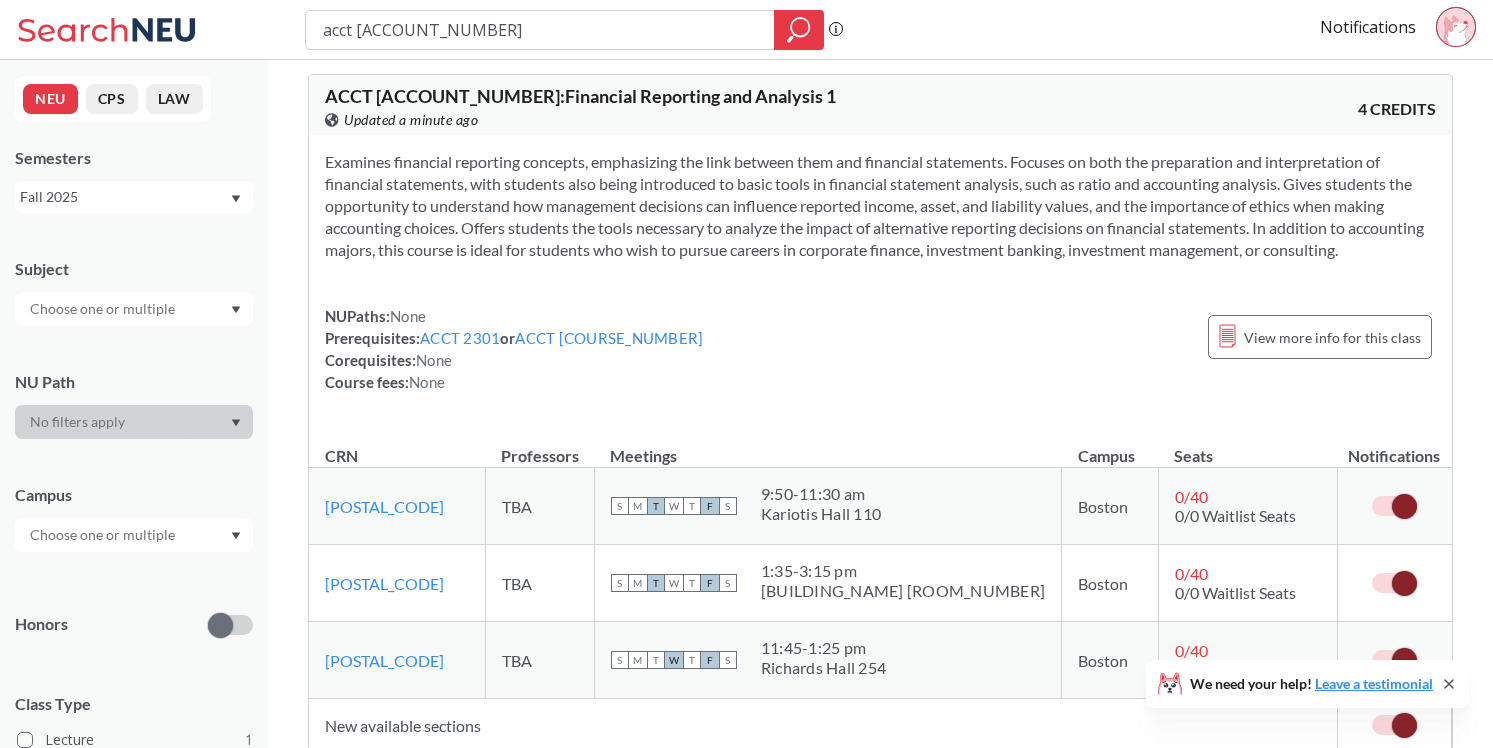 scroll, scrollTop: 6, scrollLeft: 0, axis: vertical 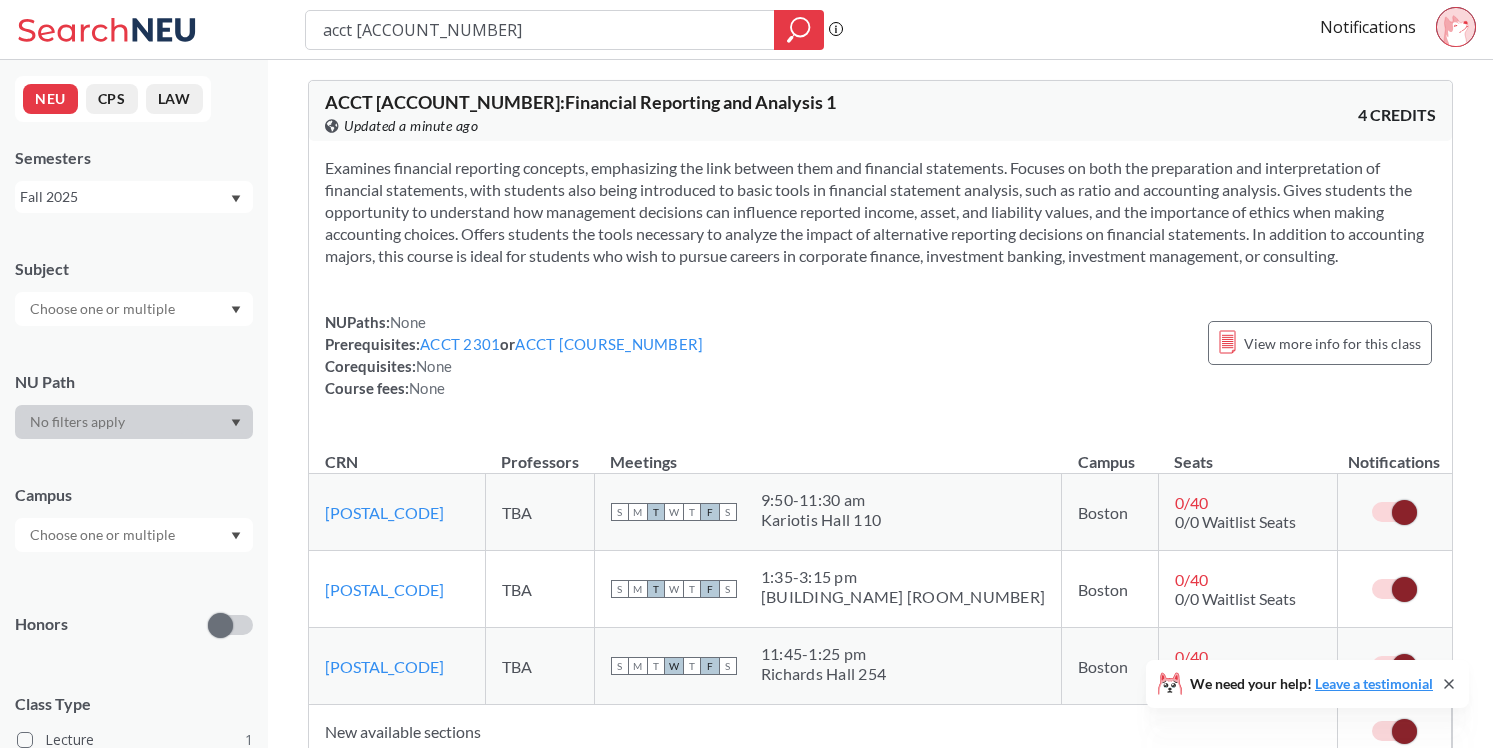 click 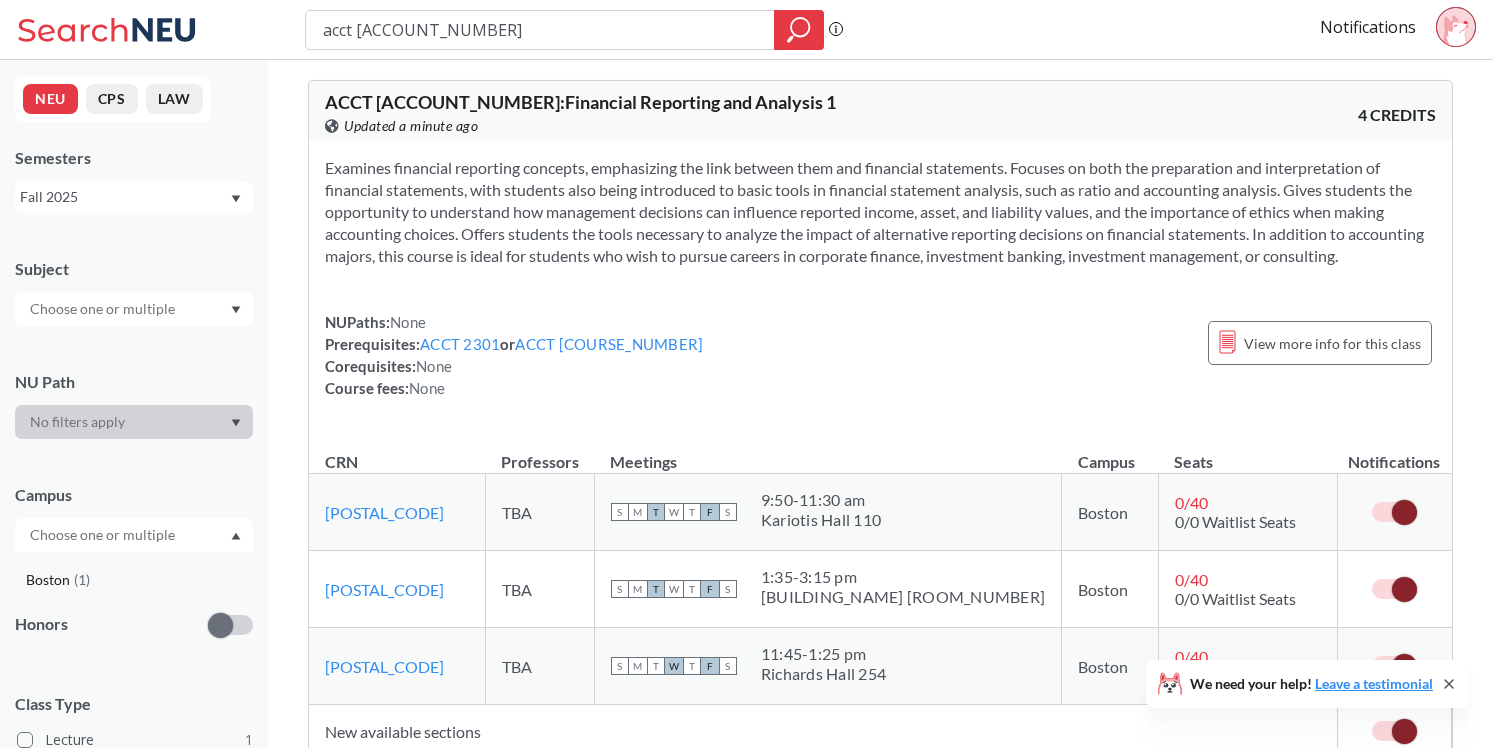 click on "[CITY] ( [NUMBER] )" at bounding box center [134, 579] 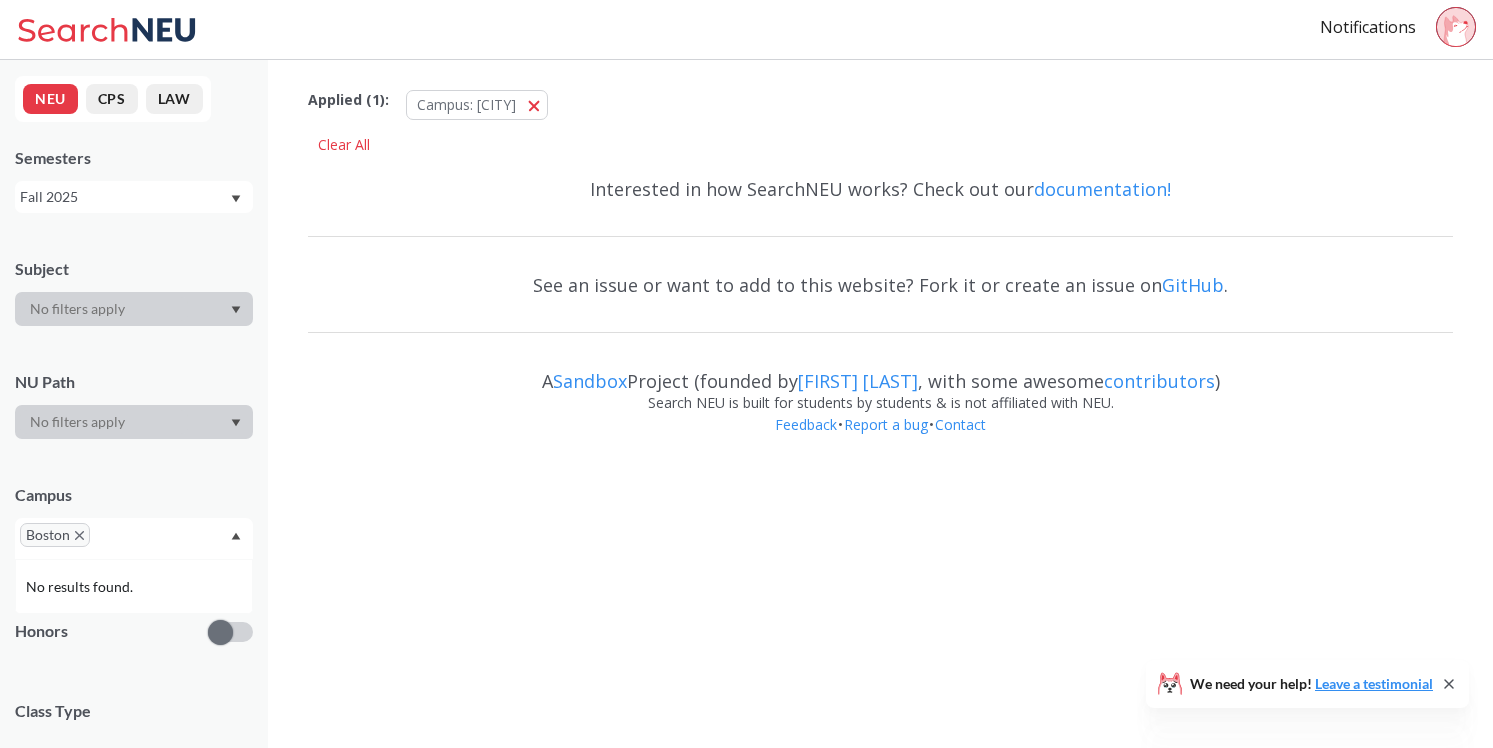 scroll, scrollTop: 0, scrollLeft: 0, axis: both 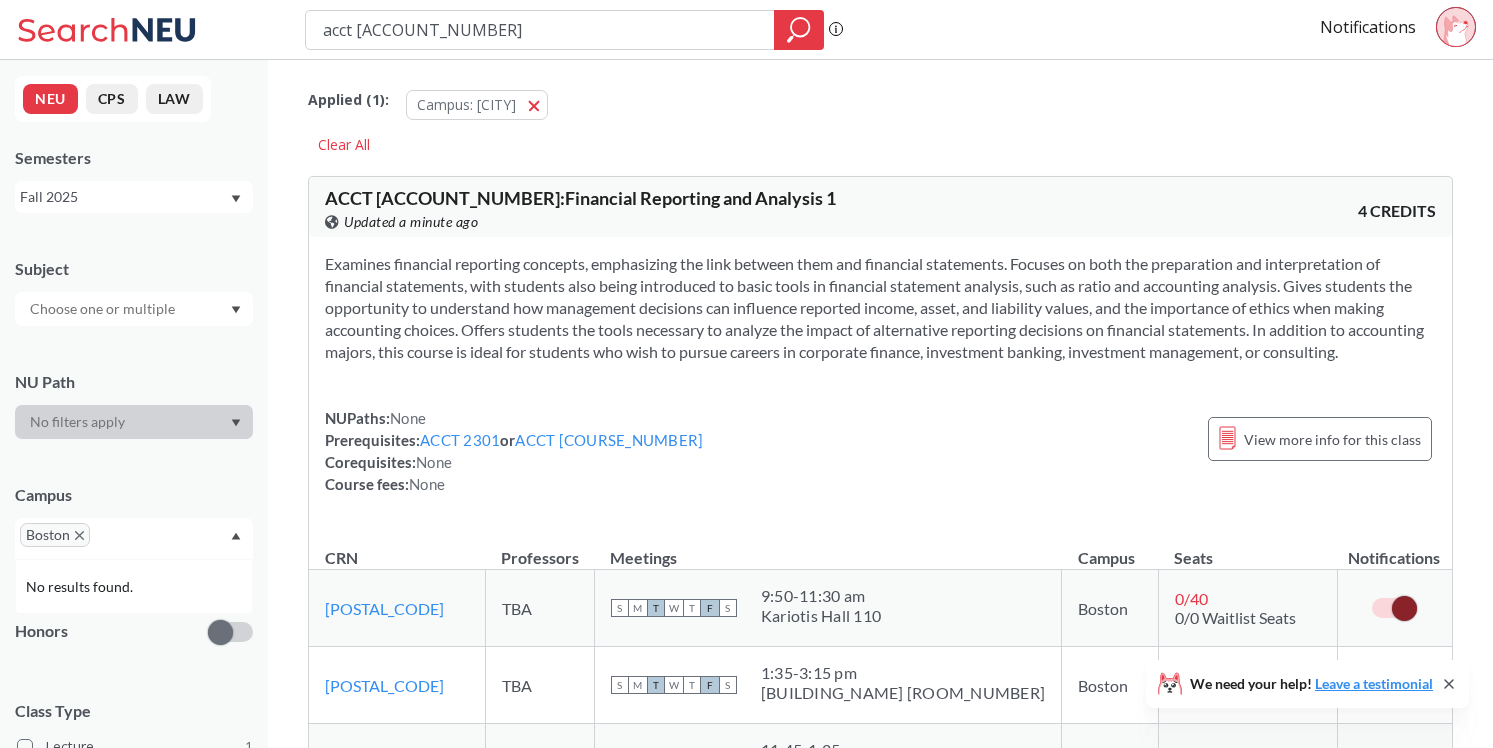 click at bounding box center [104, 309] 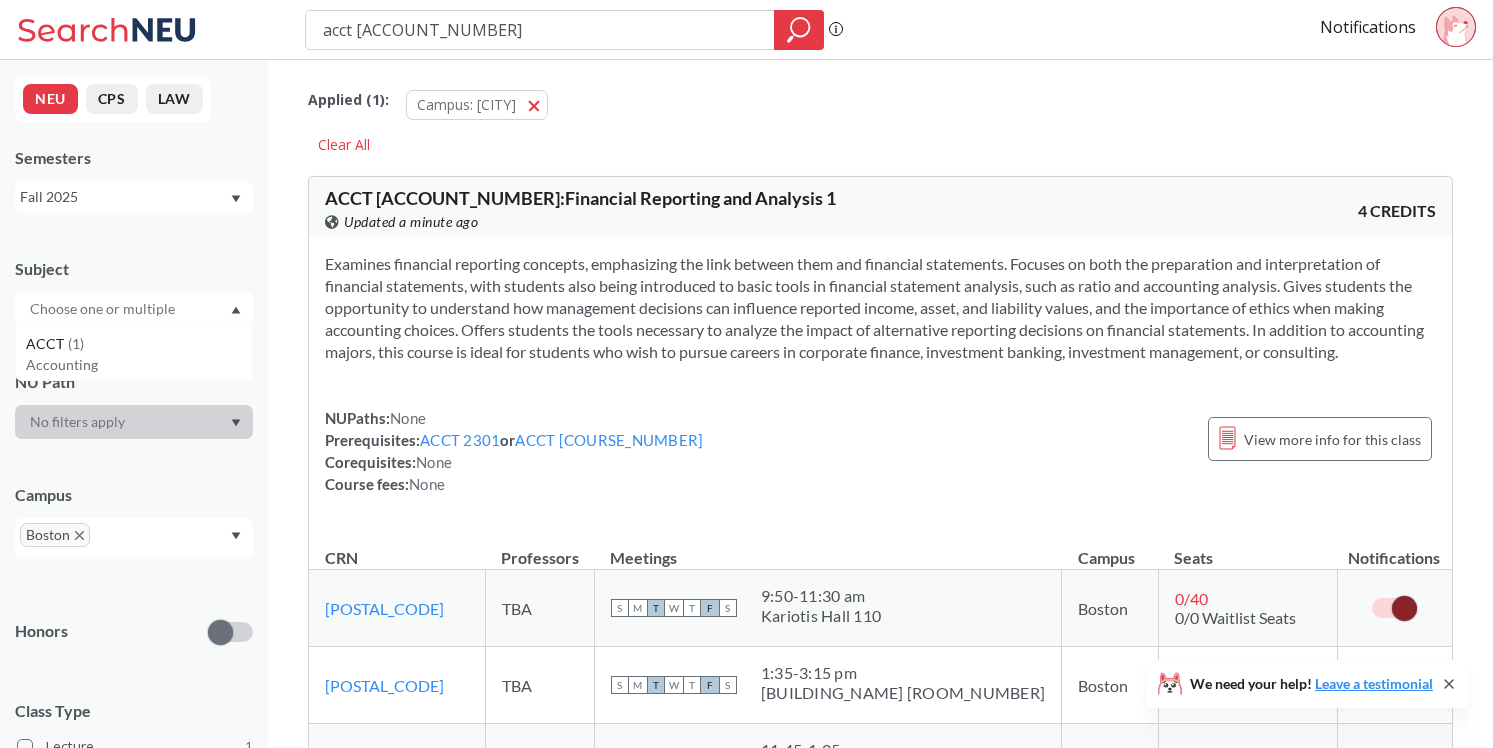 click at bounding box center [104, 309] 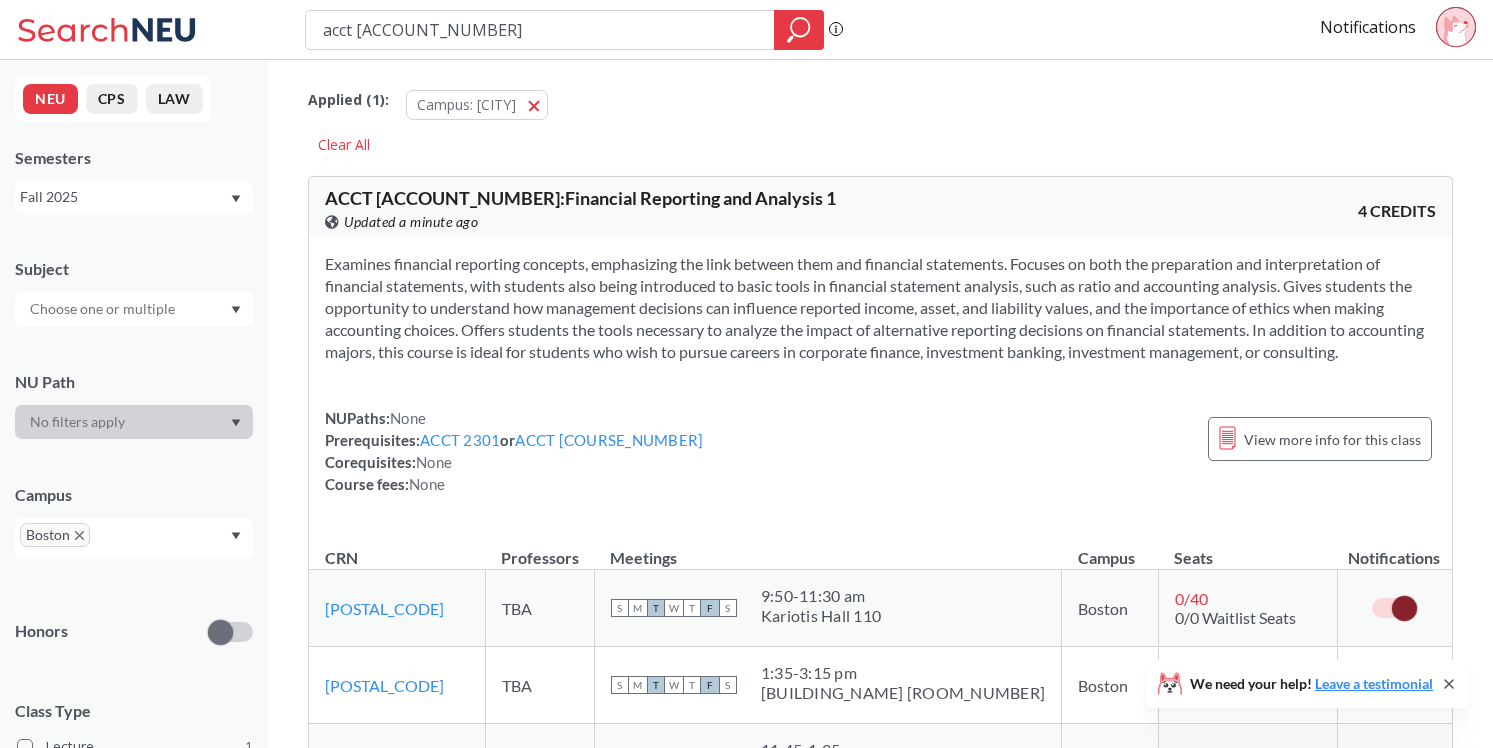 click on "Subject" at bounding box center [134, 282] 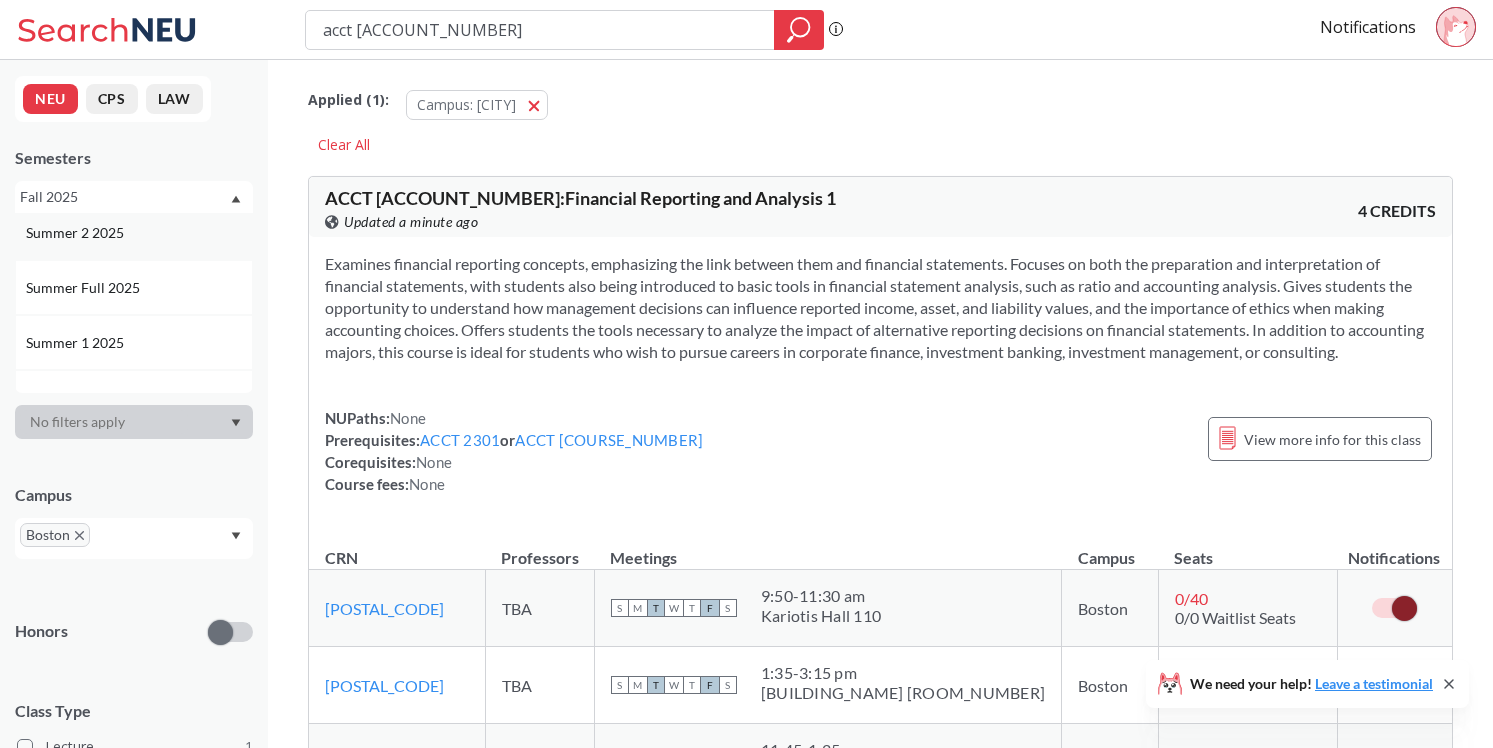 scroll, scrollTop: 0, scrollLeft: 0, axis: both 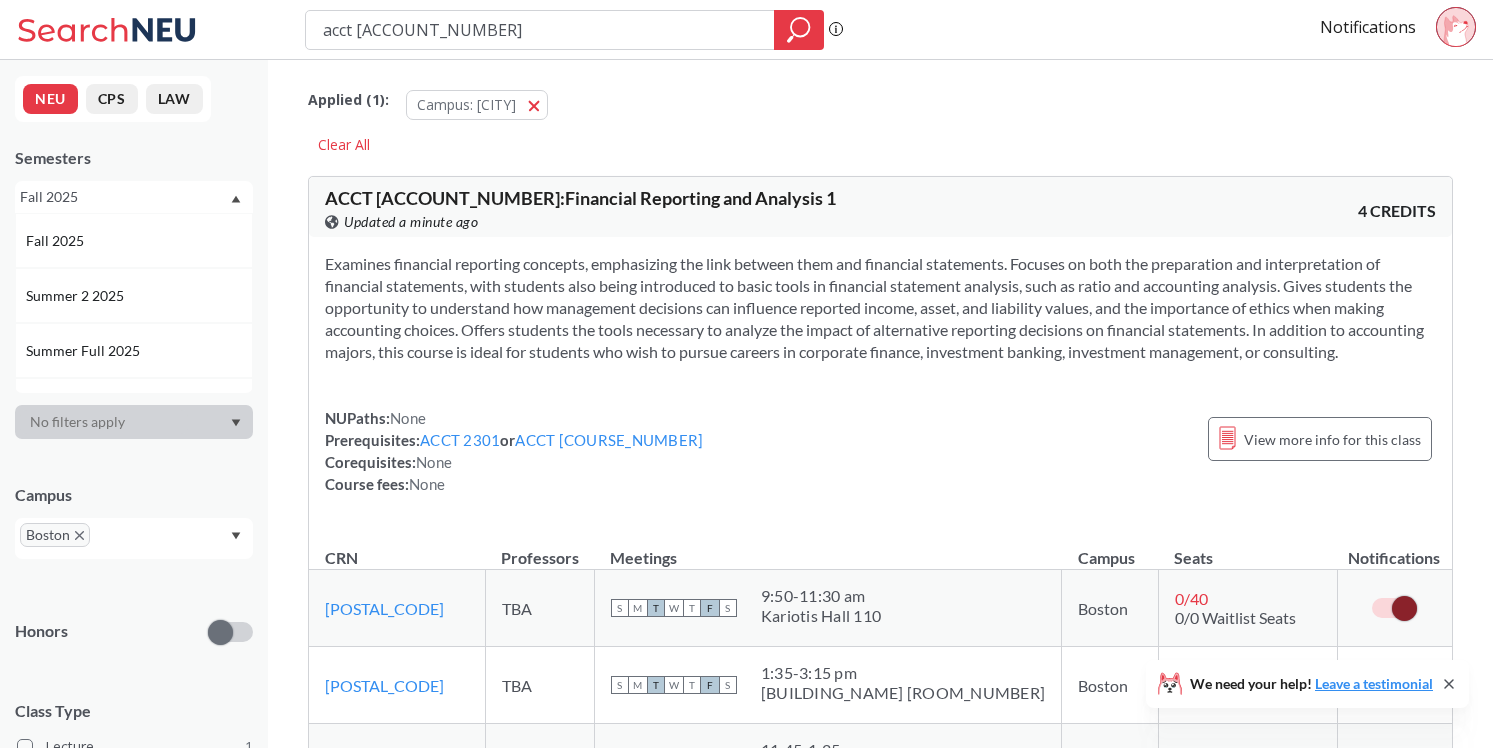 click on "NEU CPS LAW Semesters Fall [YEAR] Fall [YEAR] Summer 2 [YEAR] Summer Full [YEAR] Summer 1 [YEAR] Spring [YEAR] Fall [YEAR] Summer 2 [YEAR] Summer Full [YEAR] Summer 1 [YEAR] Spring [YEAR] Fall [YEAR] Summer 2 [YEAR] Summer Full [YEAR] Summer 1 [YEAR] Spring [YEAR] Fall [YEAR] Summer 2 [YEAR] Summer Full [YEAR] Summer 1 [YEAR] Spring [YEAR] Fall [YEAR] Subject NU Path Campus [CITY] Honors Class Type Lecture 1 Course ID Range 1000 2000 3000 4000 5000 6000 7000 8000" at bounding box center [134, 404] 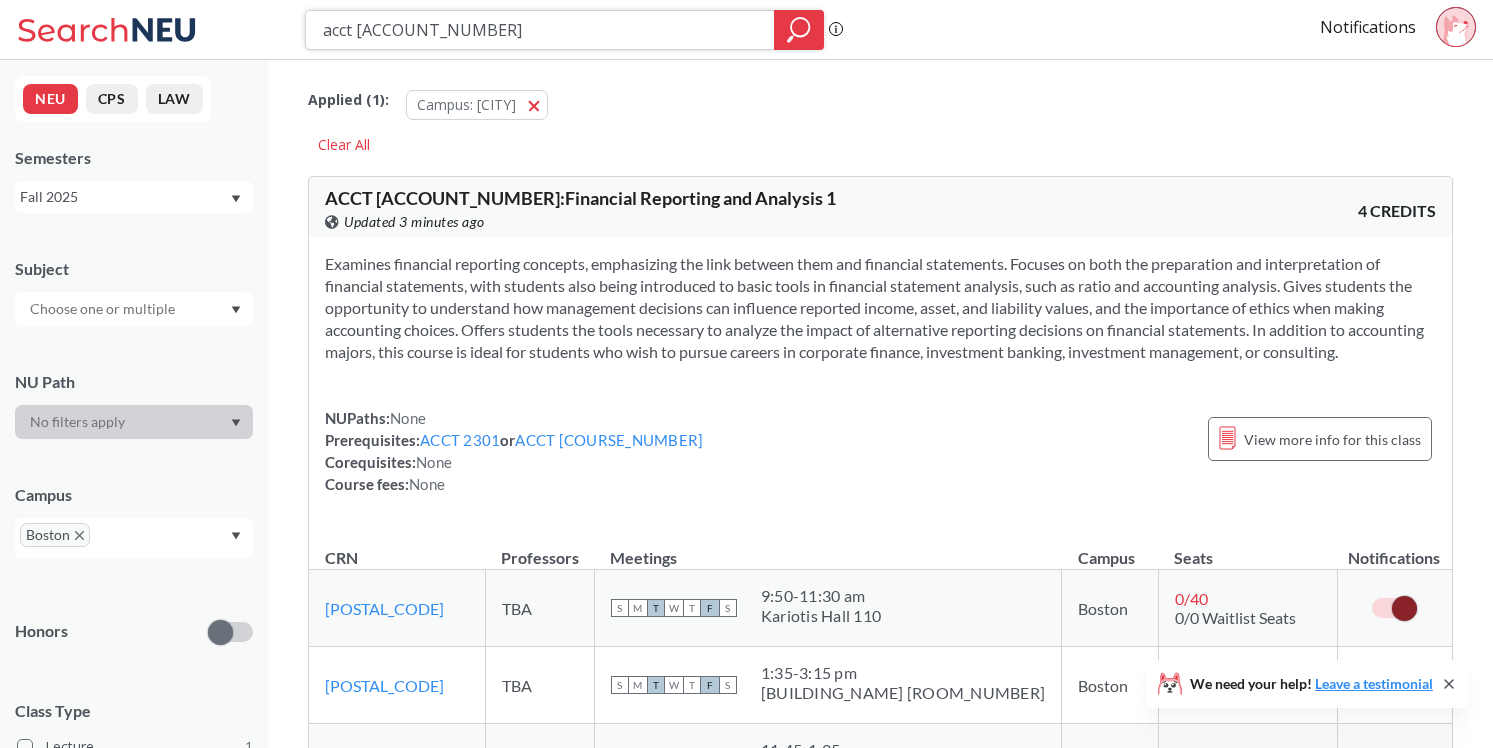 click on "acct [ACCOUNT_NUMBER]" at bounding box center (540, 30) 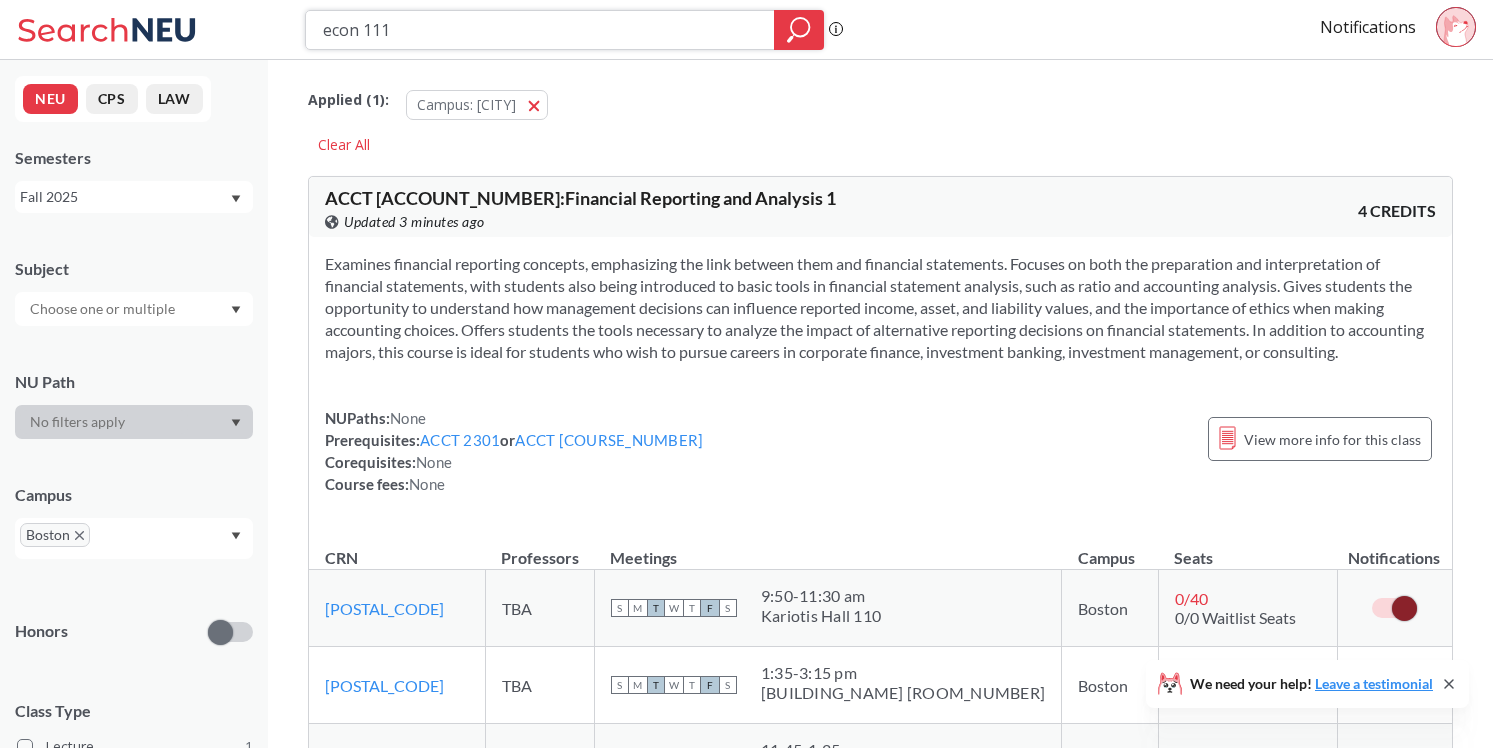 type on "econ 1116" 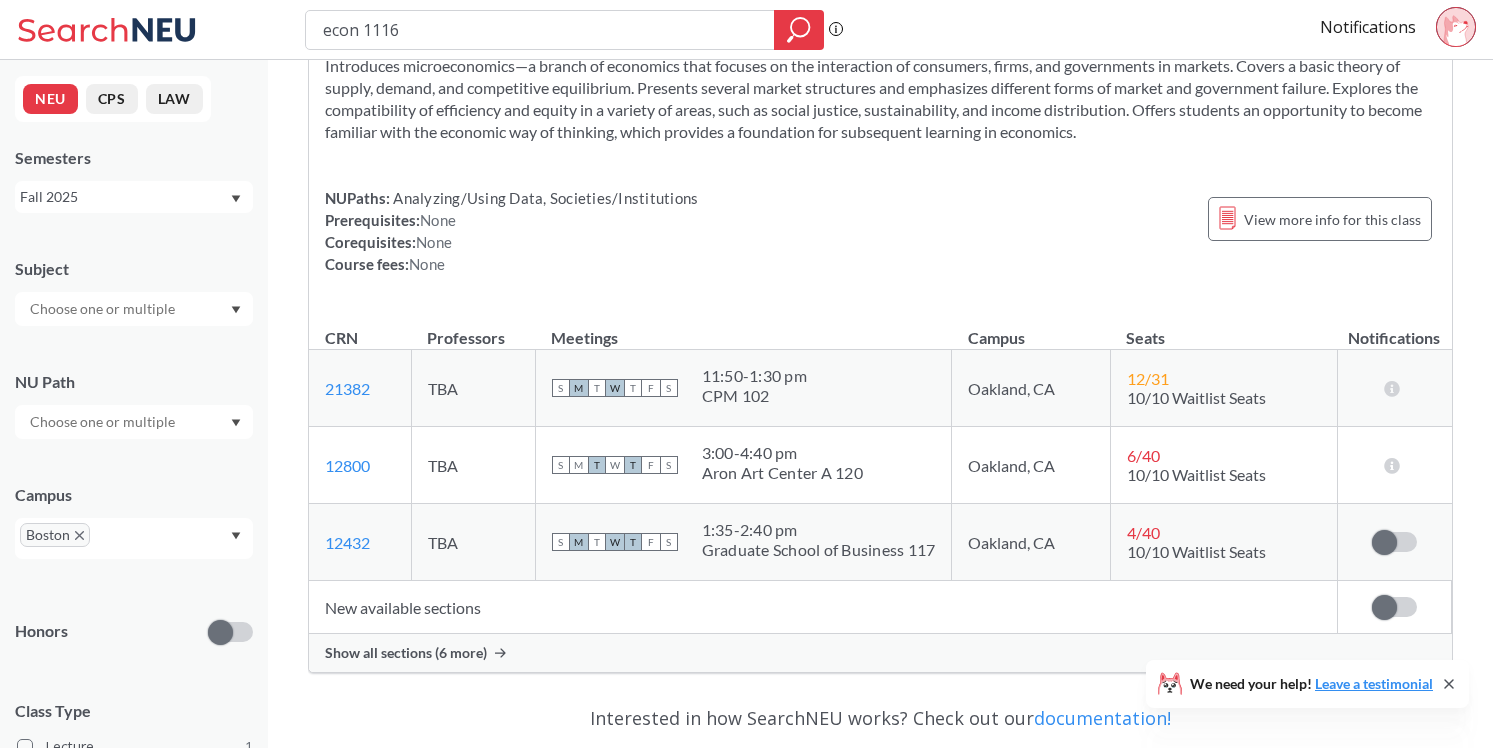 scroll, scrollTop: 199, scrollLeft: 0, axis: vertical 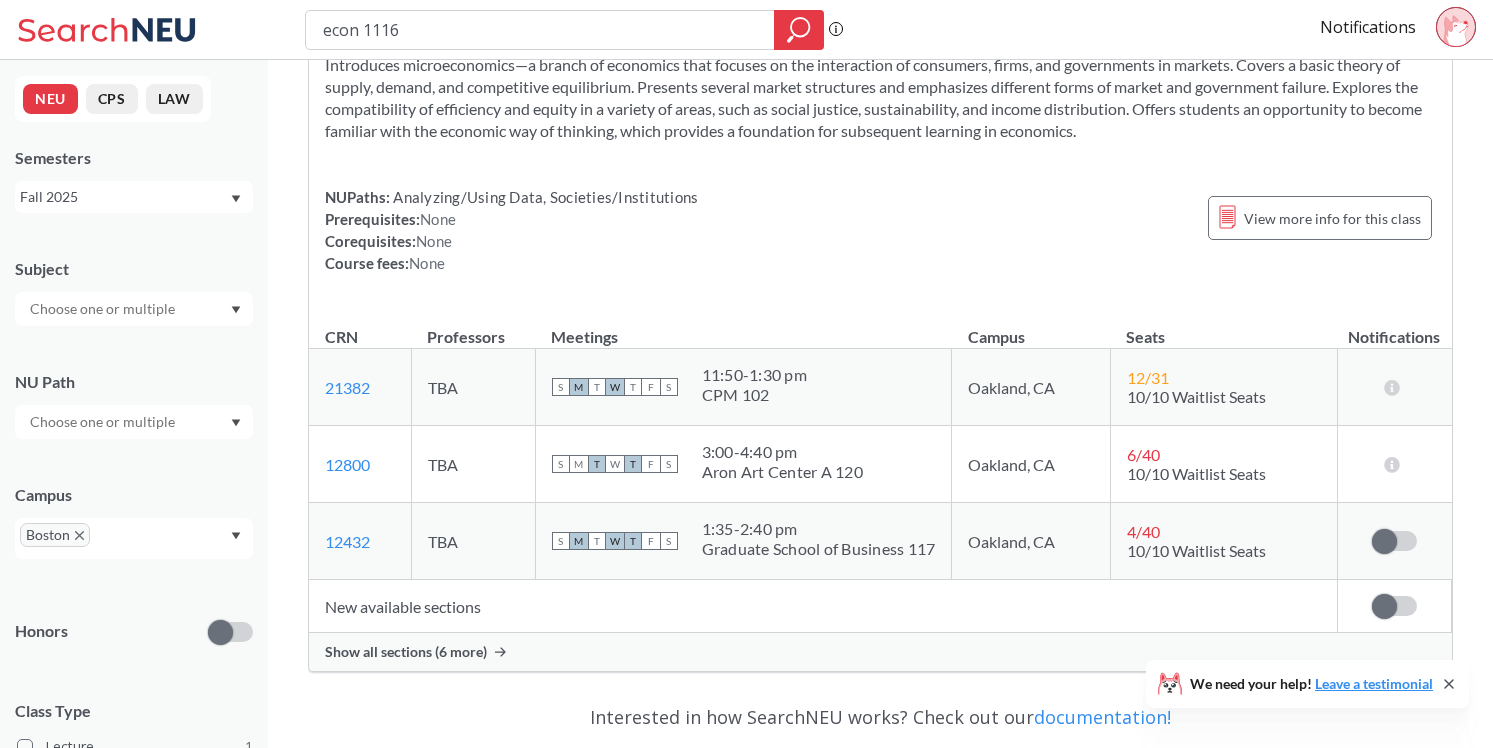 click on "Show all sections (6 more)" at bounding box center [406, 652] 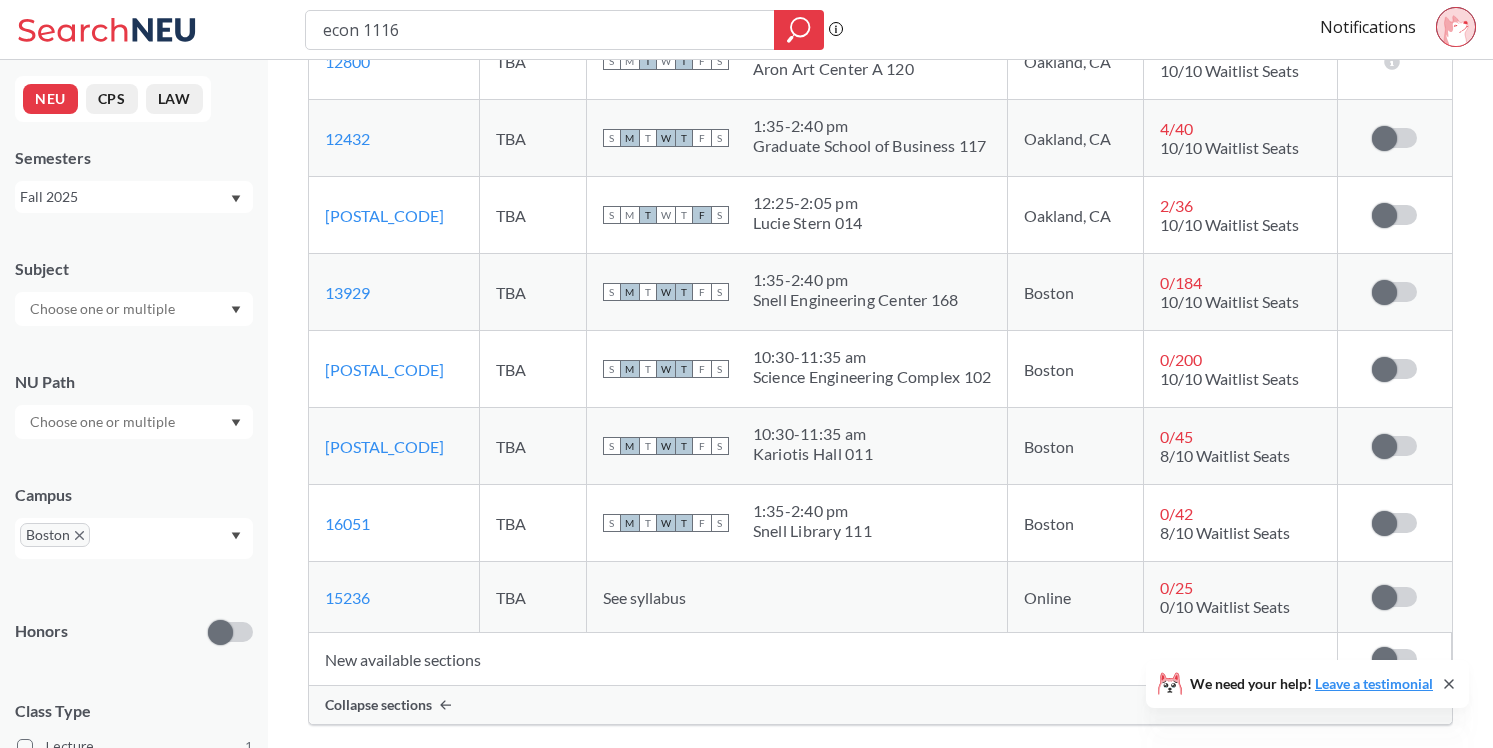 scroll, scrollTop: 600, scrollLeft: 0, axis: vertical 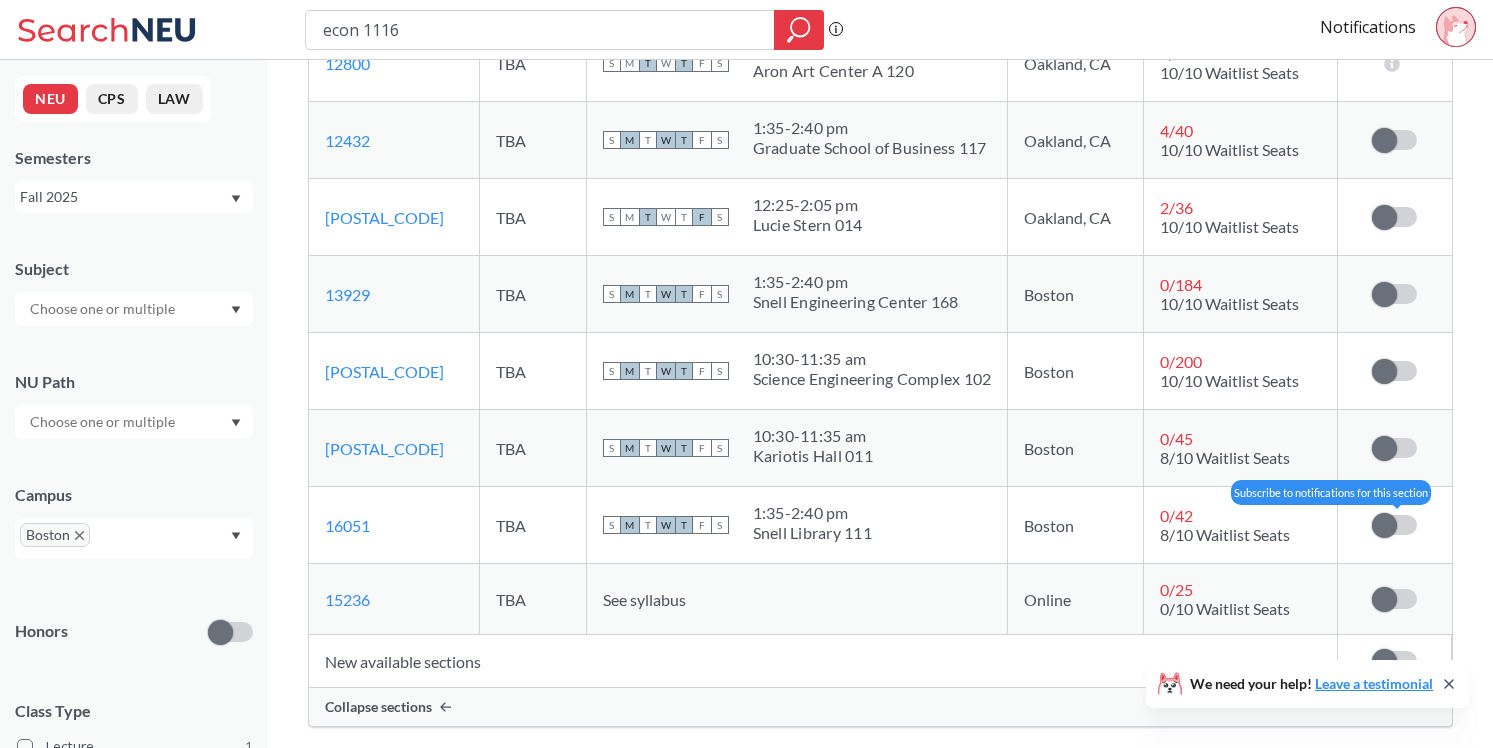 click at bounding box center (1384, 525) 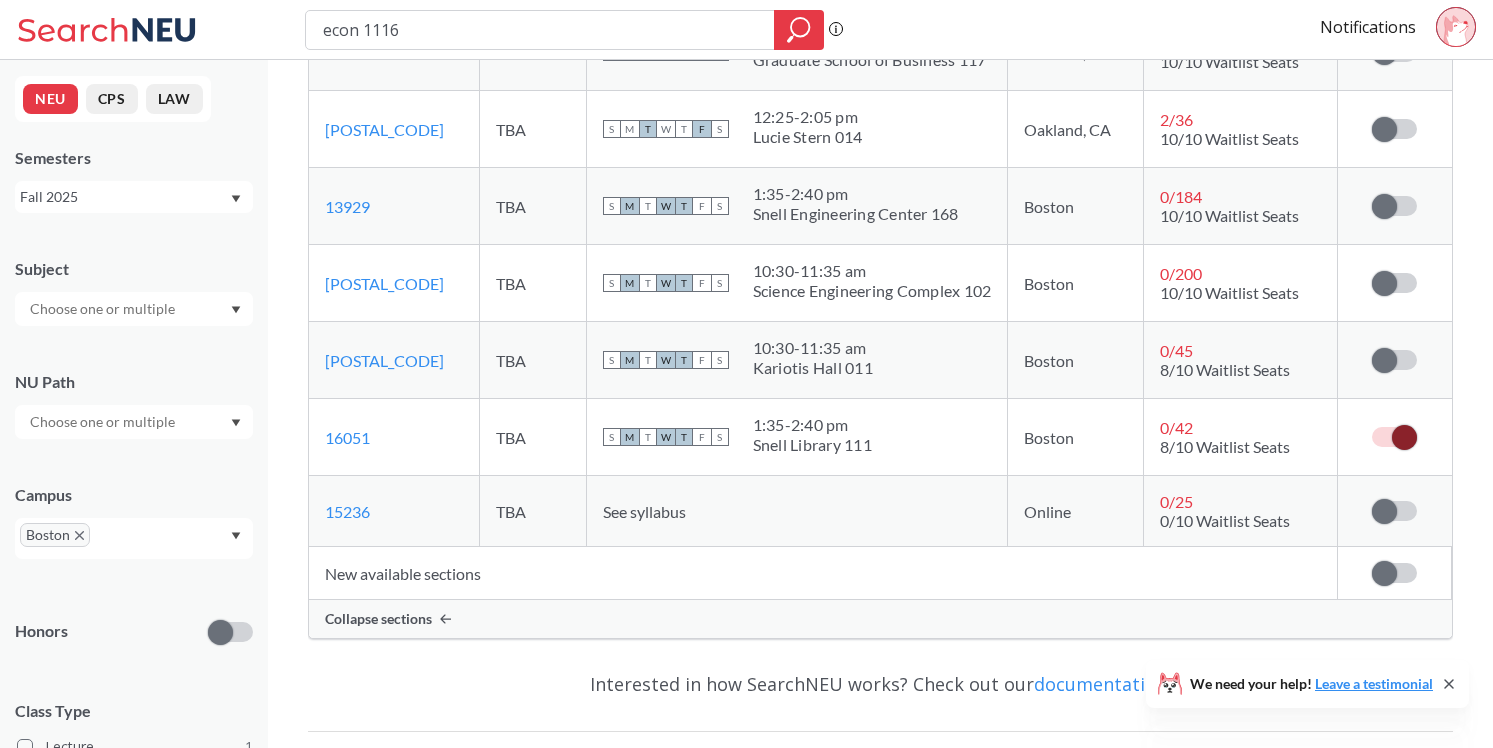 scroll, scrollTop: 691, scrollLeft: 0, axis: vertical 